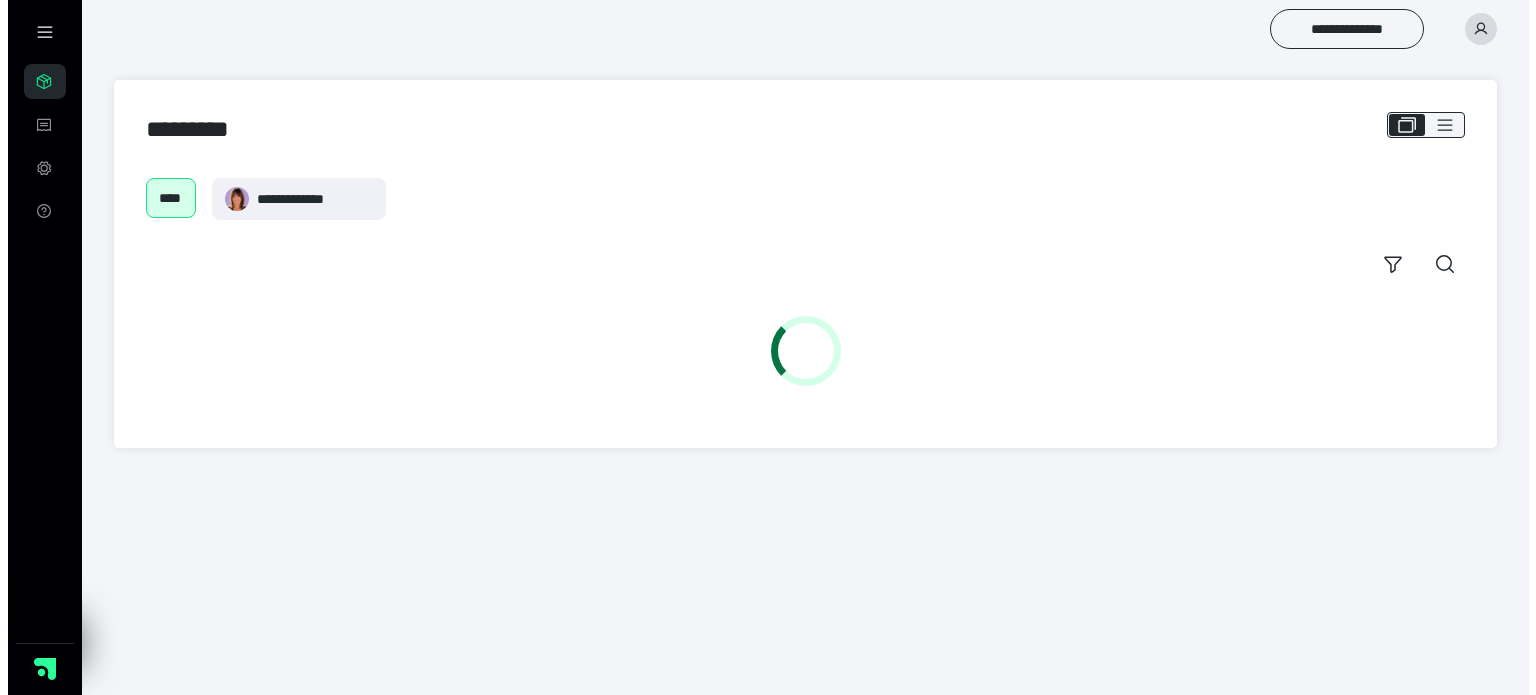 scroll, scrollTop: 0, scrollLeft: 0, axis: both 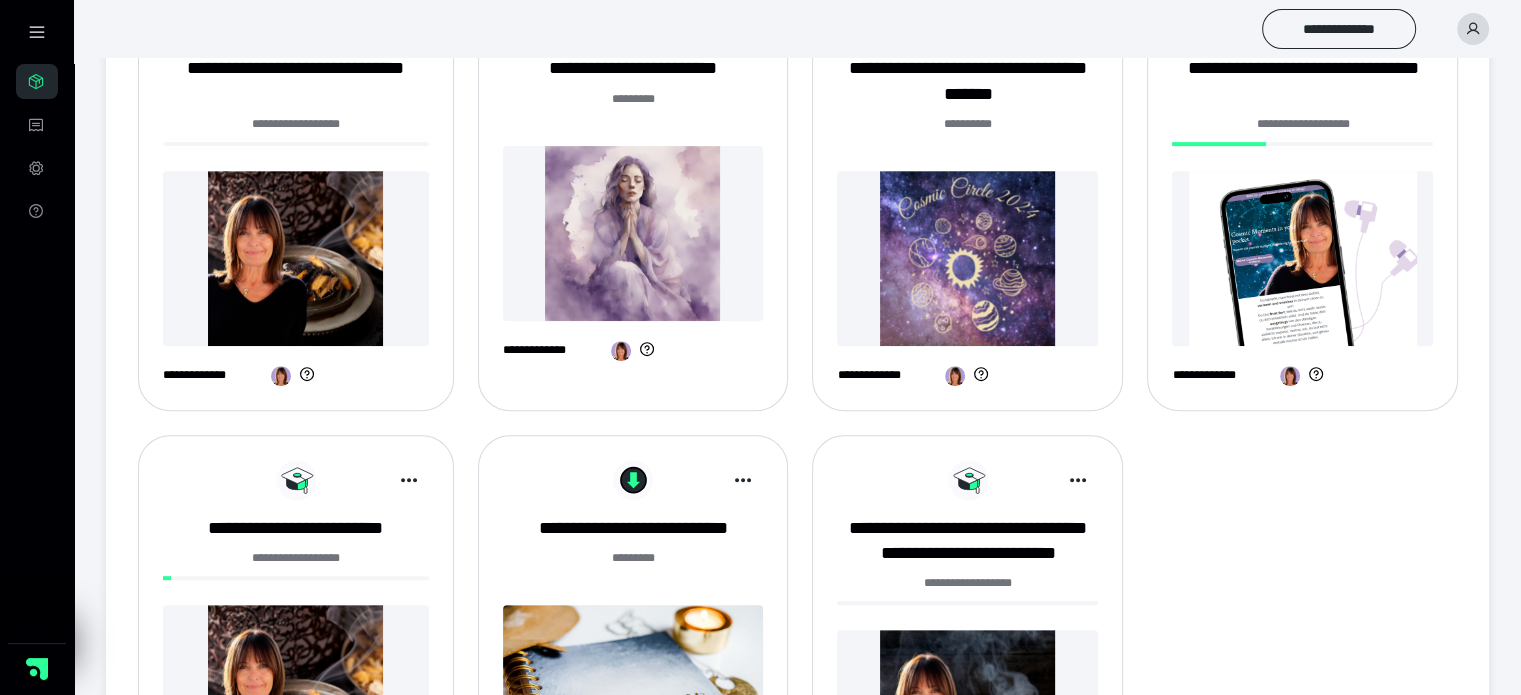 click at bounding box center (1302, 258) 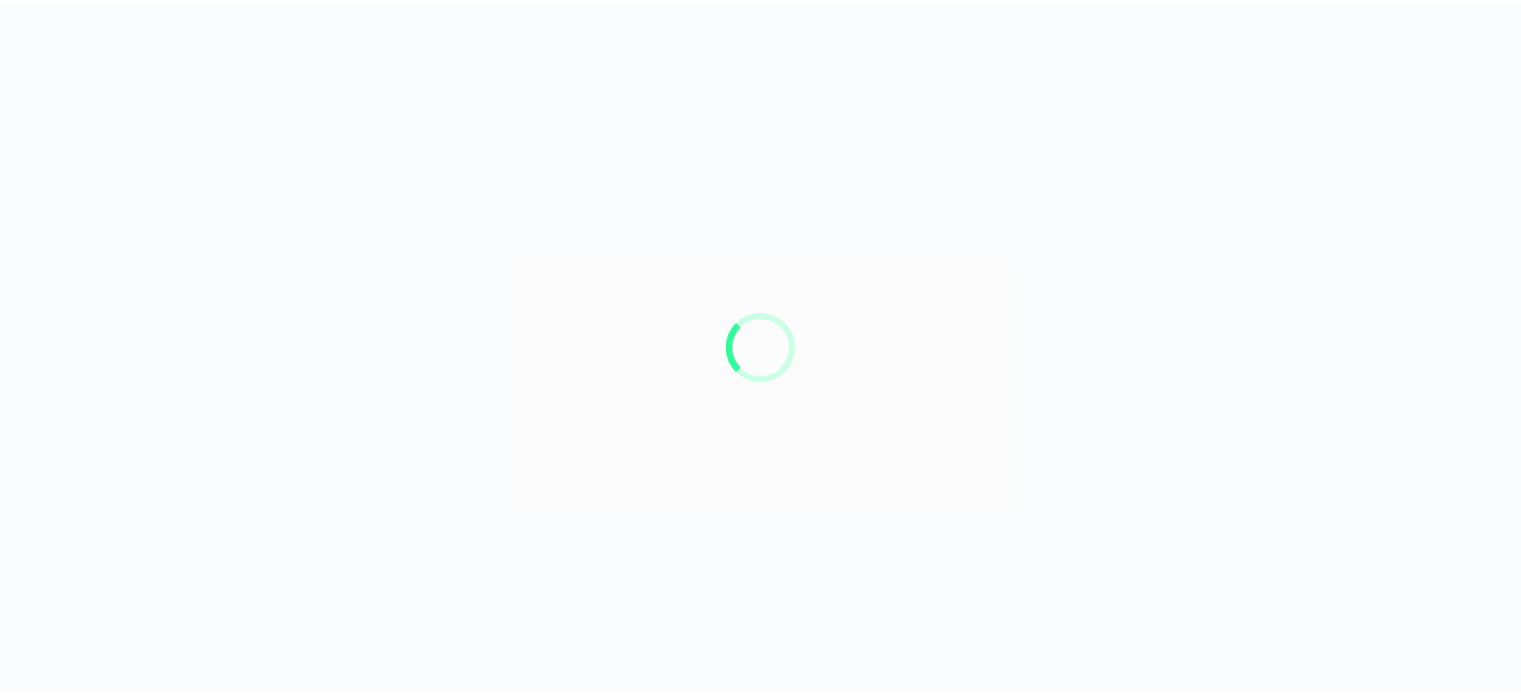 scroll, scrollTop: 0, scrollLeft: 0, axis: both 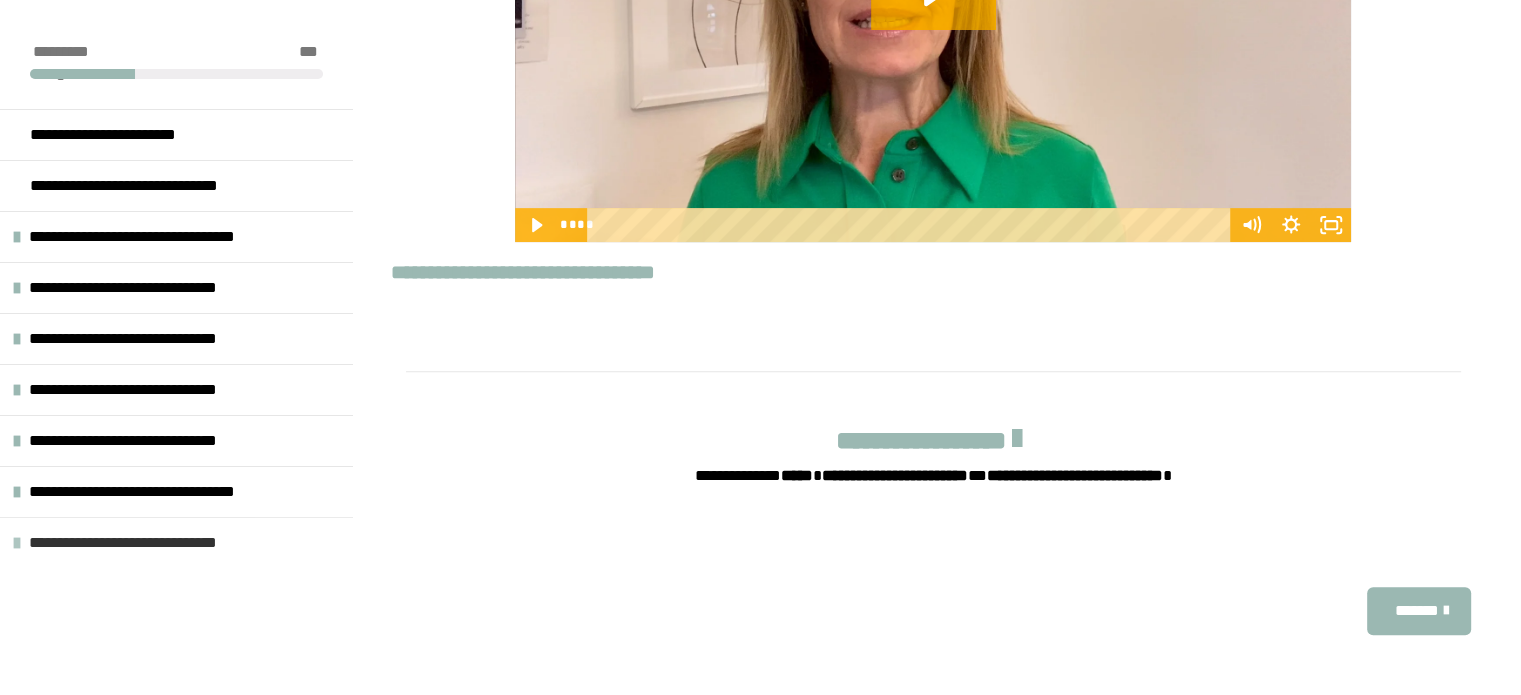 click on "**********" at bounding box center (157, 543) 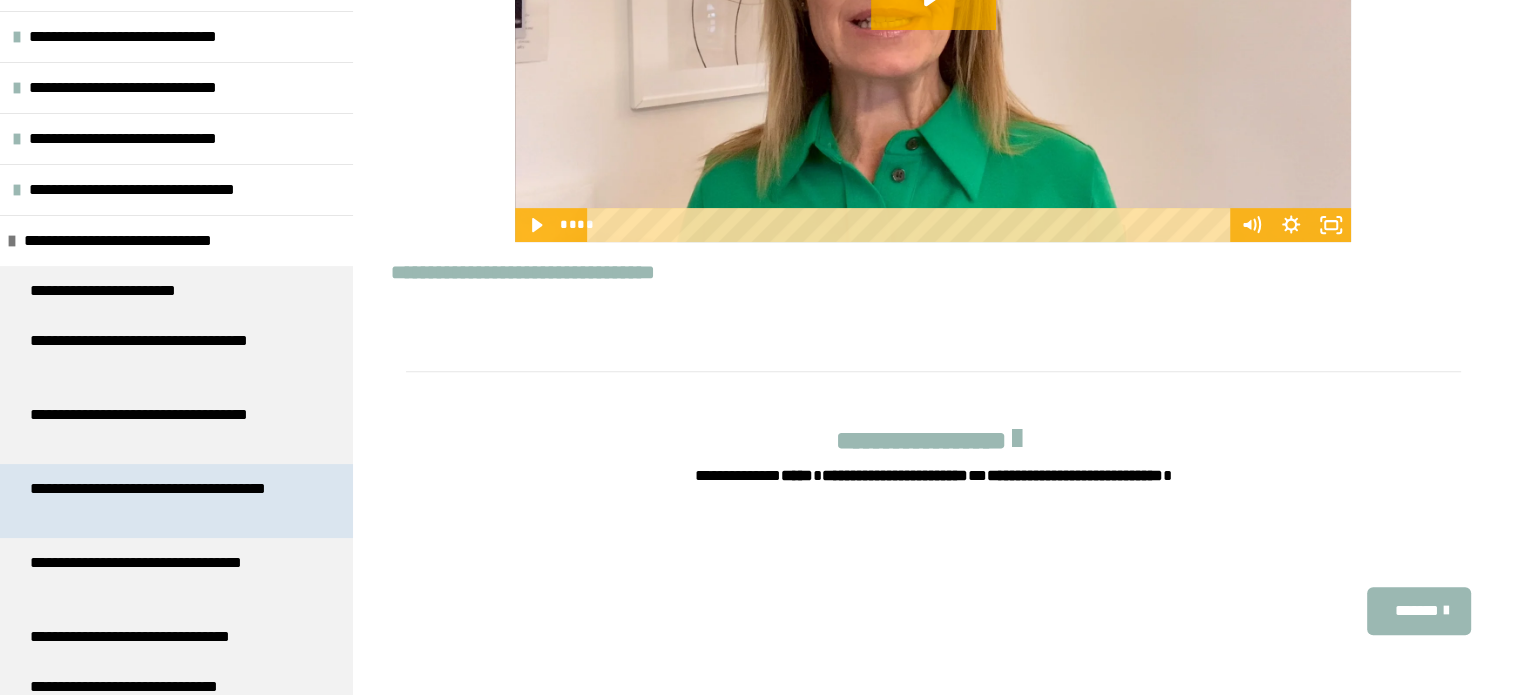 scroll, scrollTop: 312, scrollLeft: 0, axis: vertical 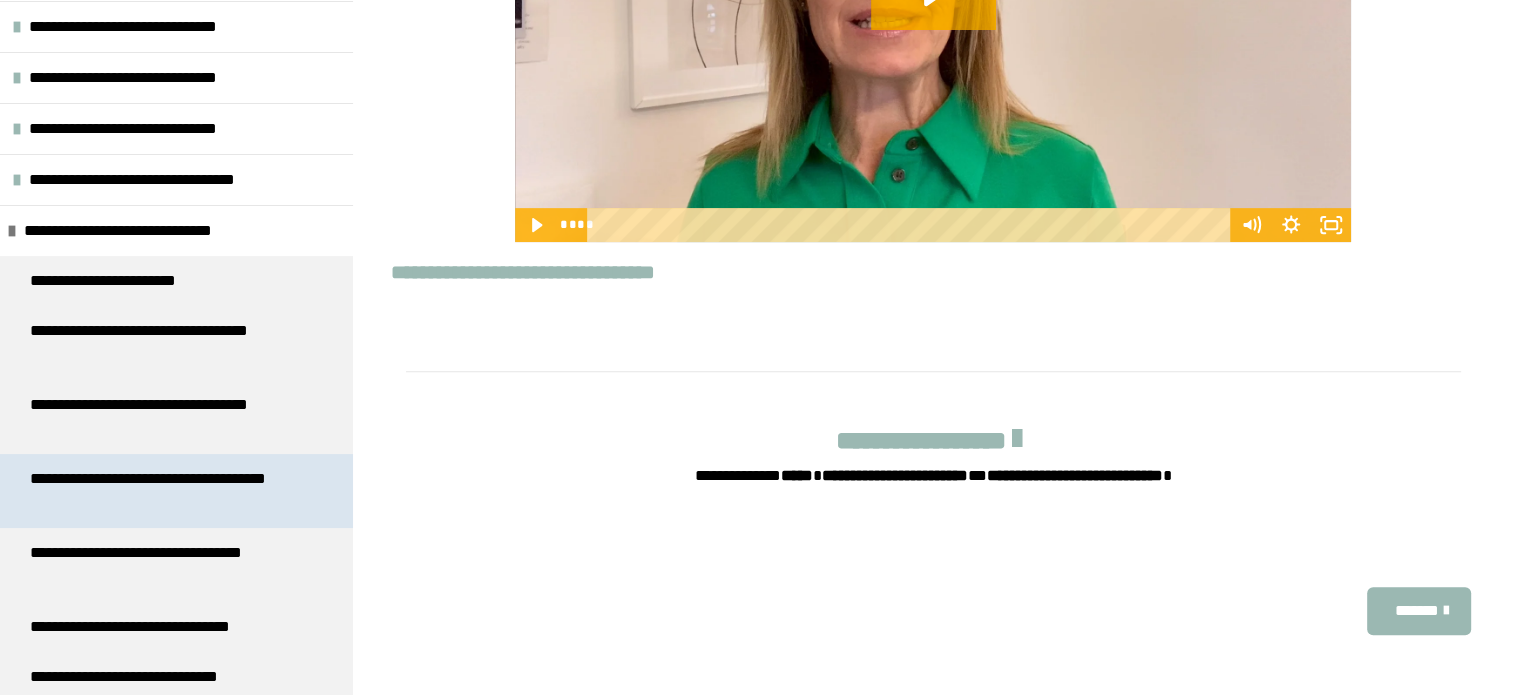 click on "**********" at bounding box center [161, 491] 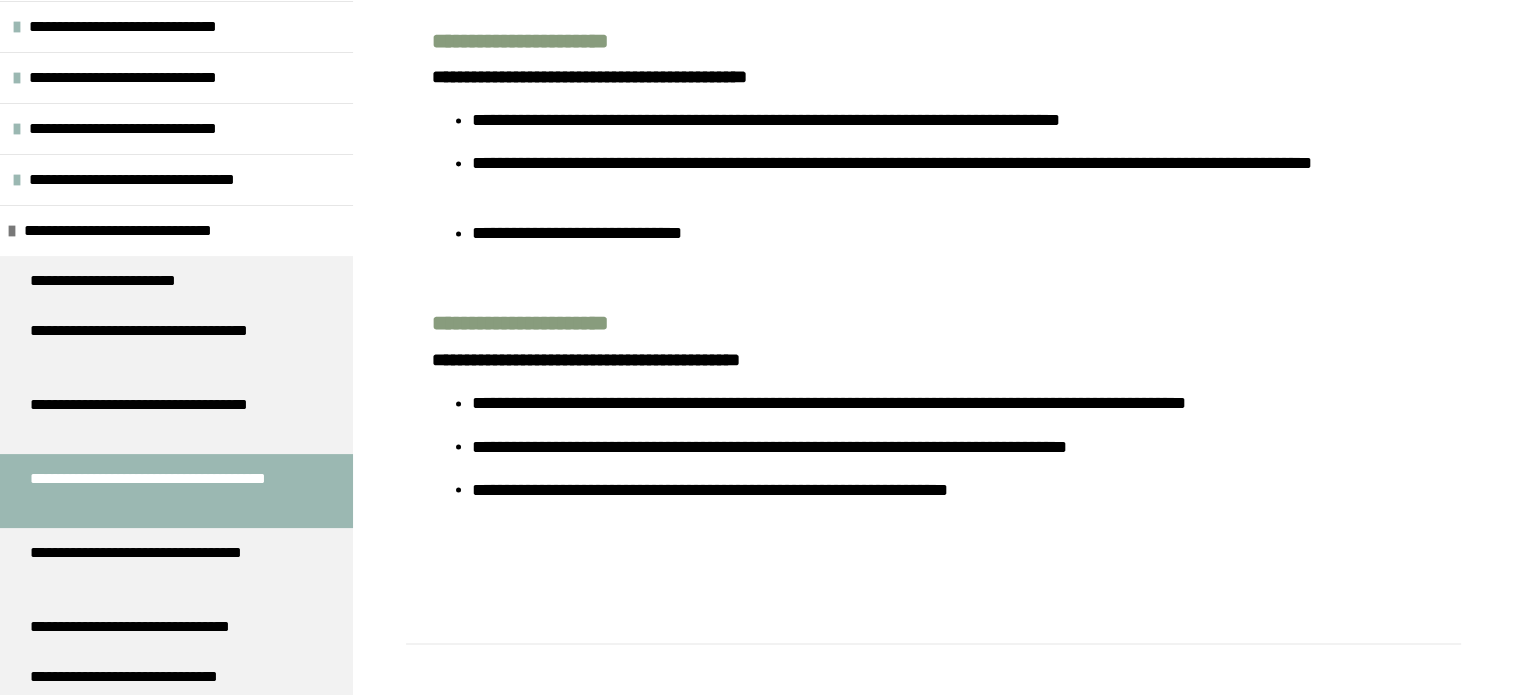 scroll, scrollTop: 3360, scrollLeft: 0, axis: vertical 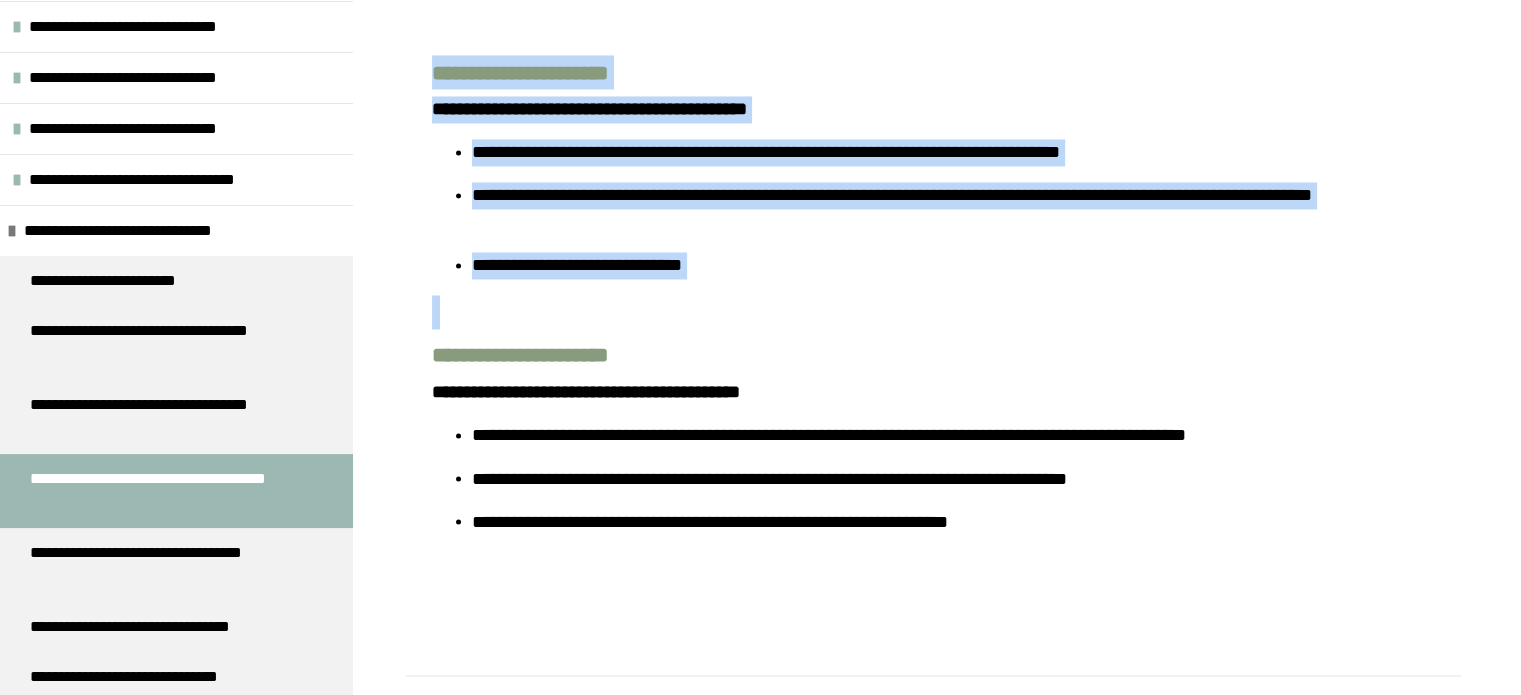 drag, startPoint x: 427, startPoint y: 103, endPoint x: 730, endPoint y: 312, distance: 368.08966 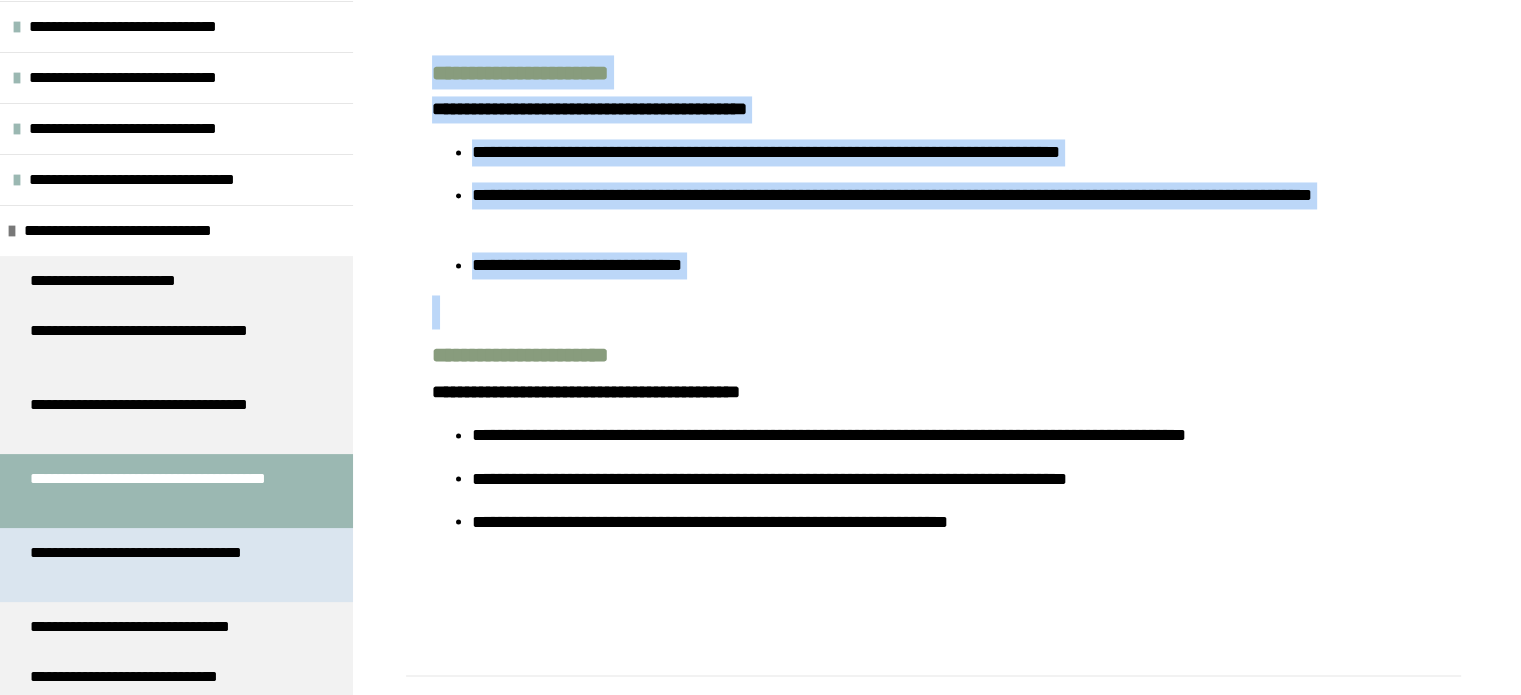 scroll, scrollTop: 3560, scrollLeft: 0, axis: vertical 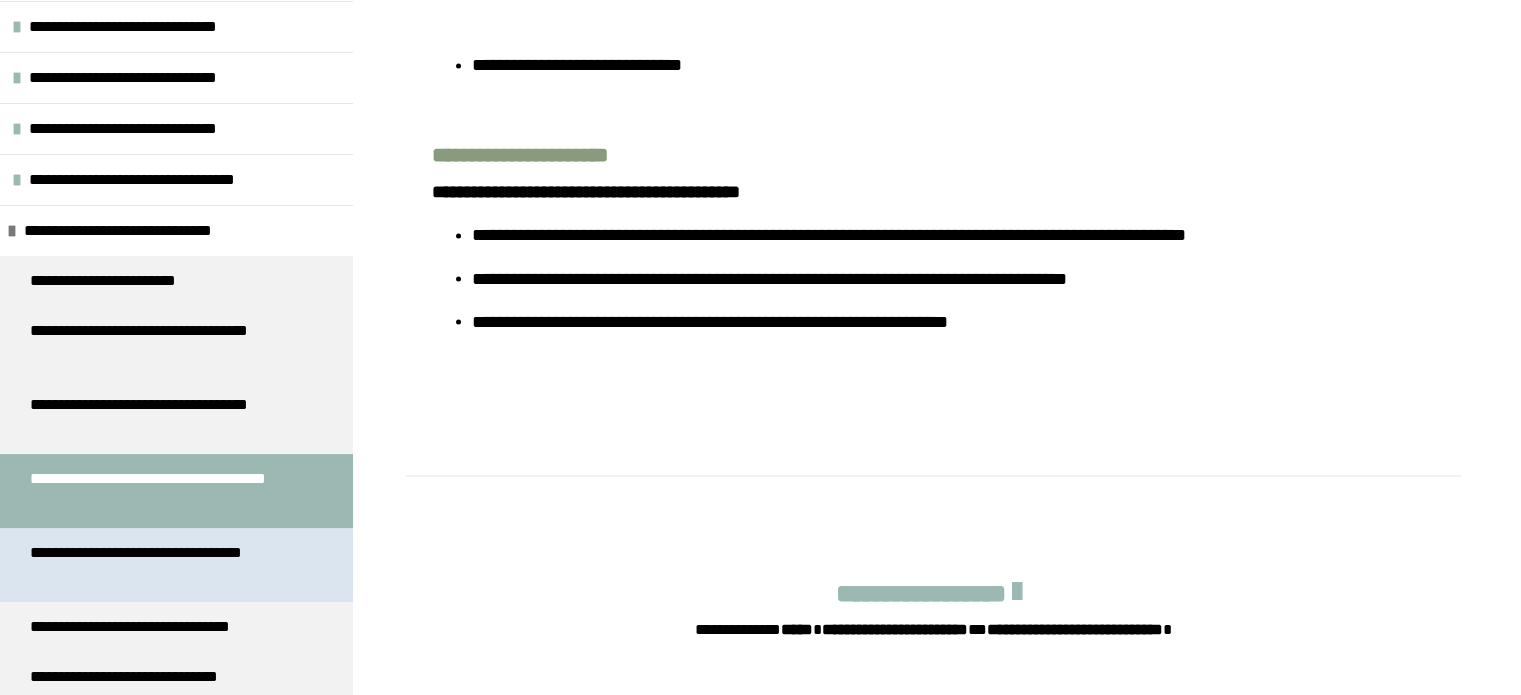 click on "**********" at bounding box center (161, 565) 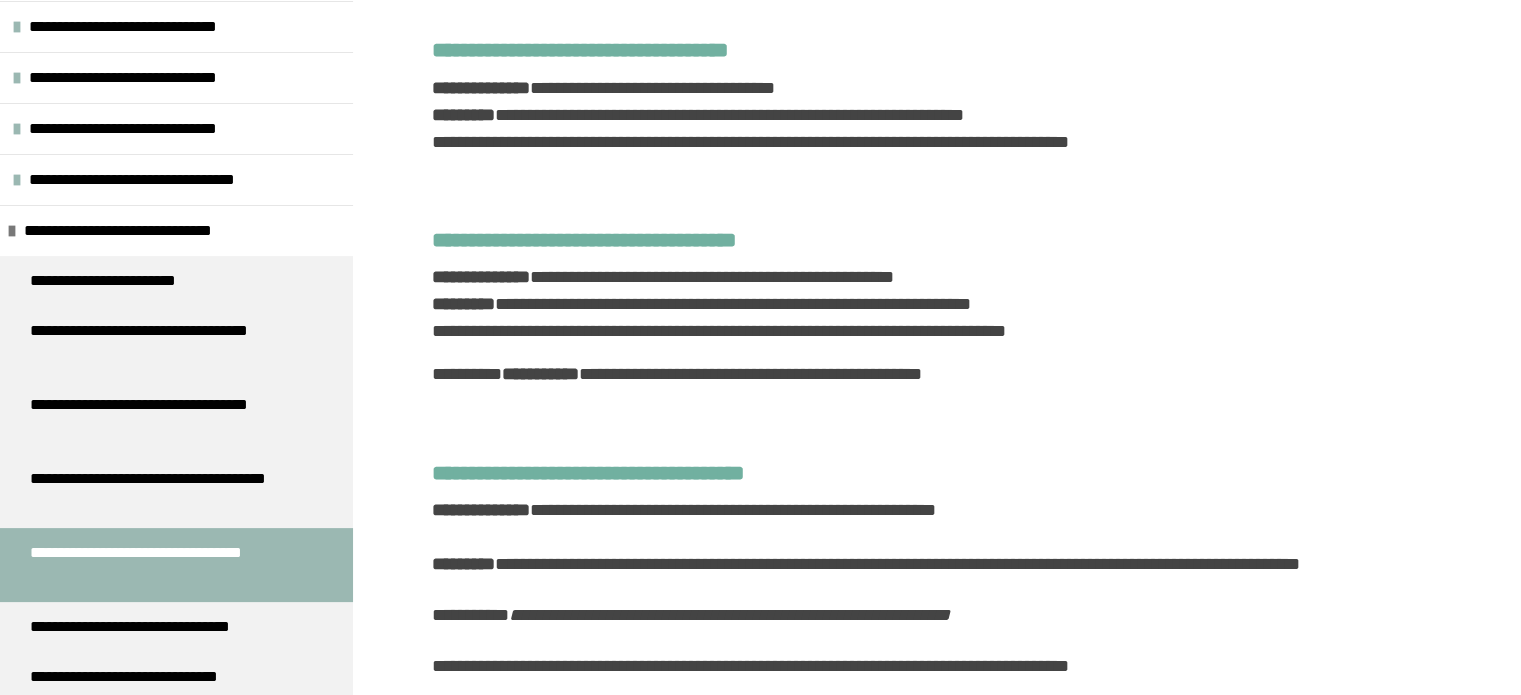 scroll, scrollTop: 1760, scrollLeft: 0, axis: vertical 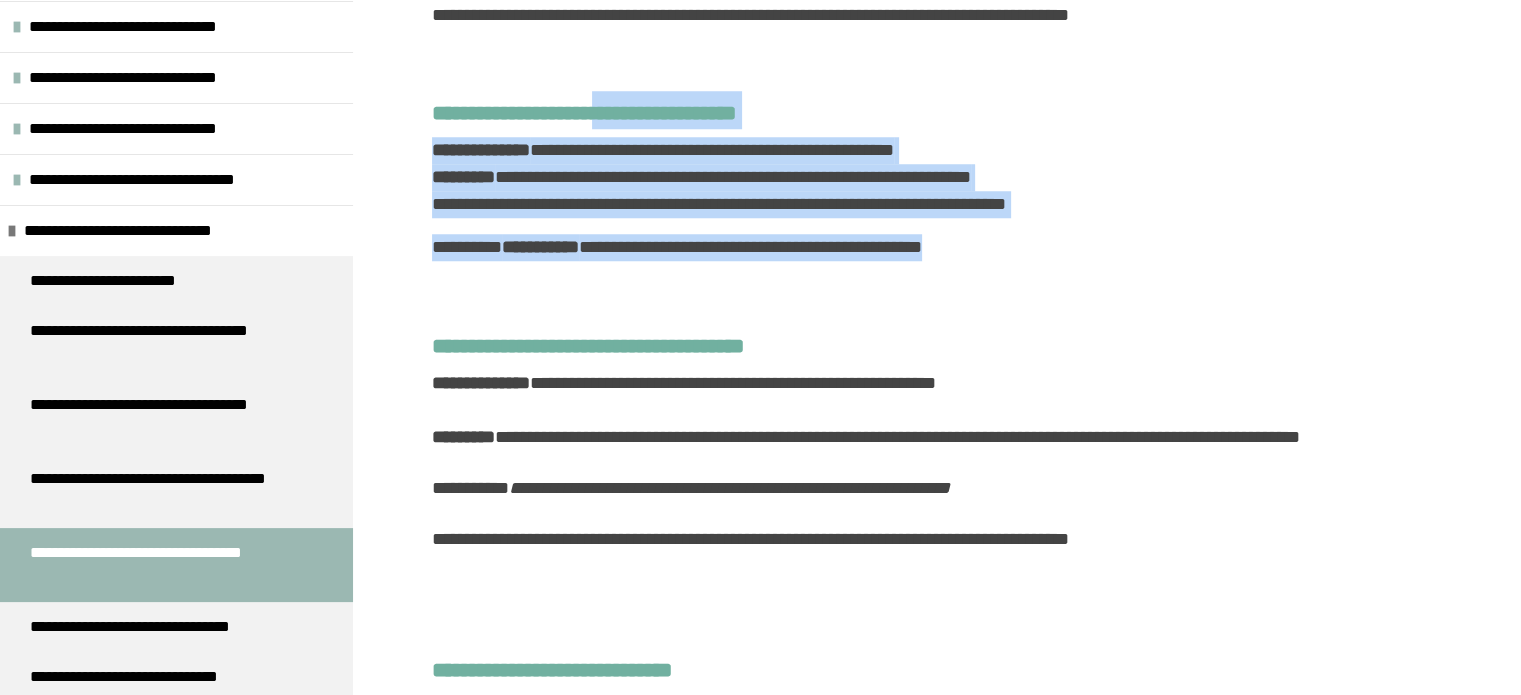 drag, startPoint x: 620, startPoint y: 134, endPoint x: 1214, endPoint y: 281, distance: 611.9191 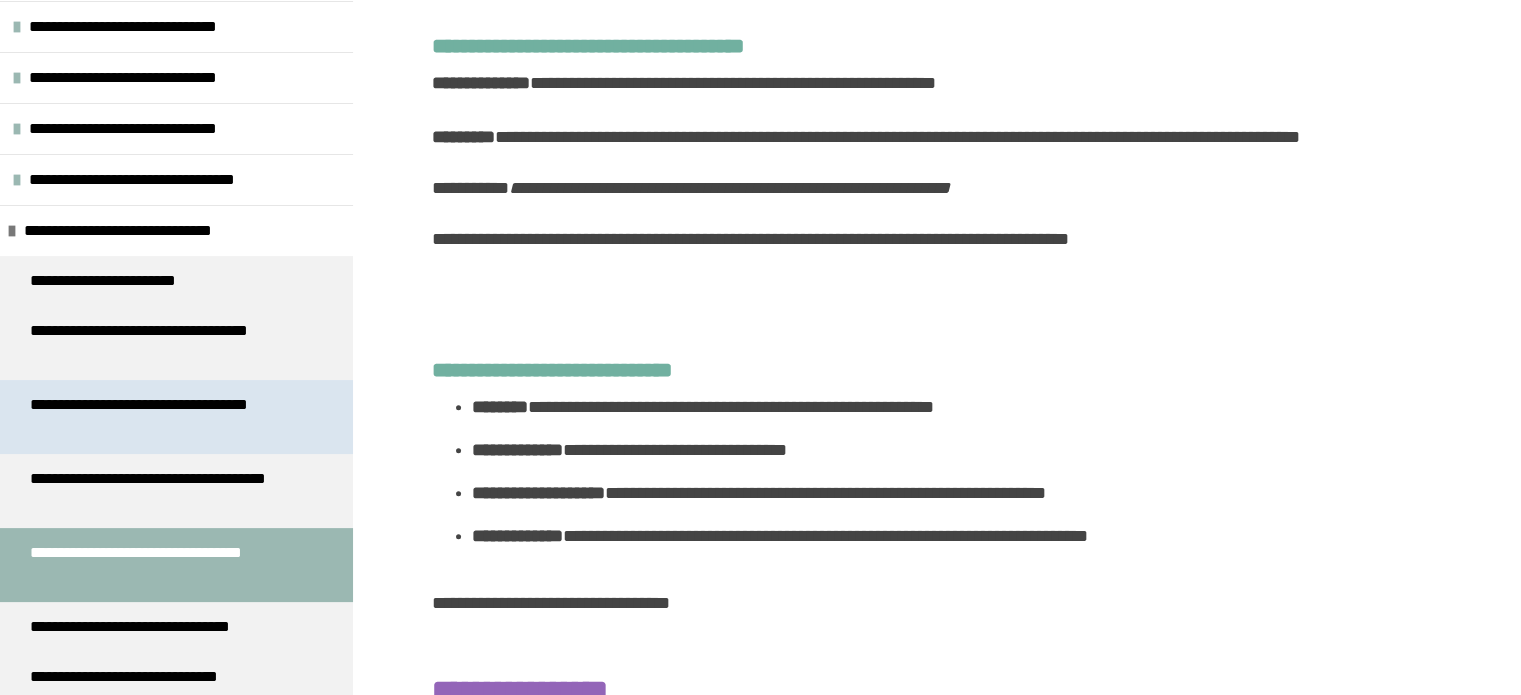 scroll, scrollTop: 2260, scrollLeft: 0, axis: vertical 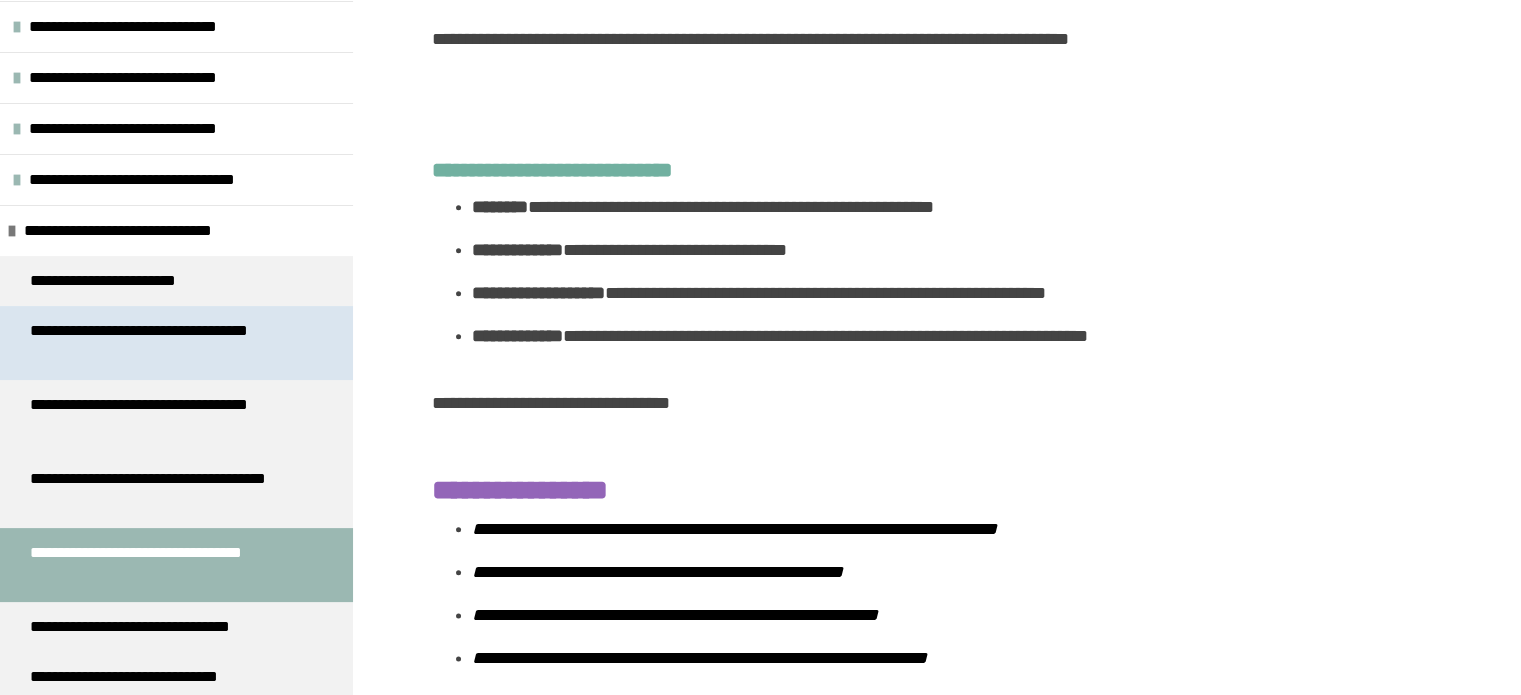 click on "**********" at bounding box center (161, 343) 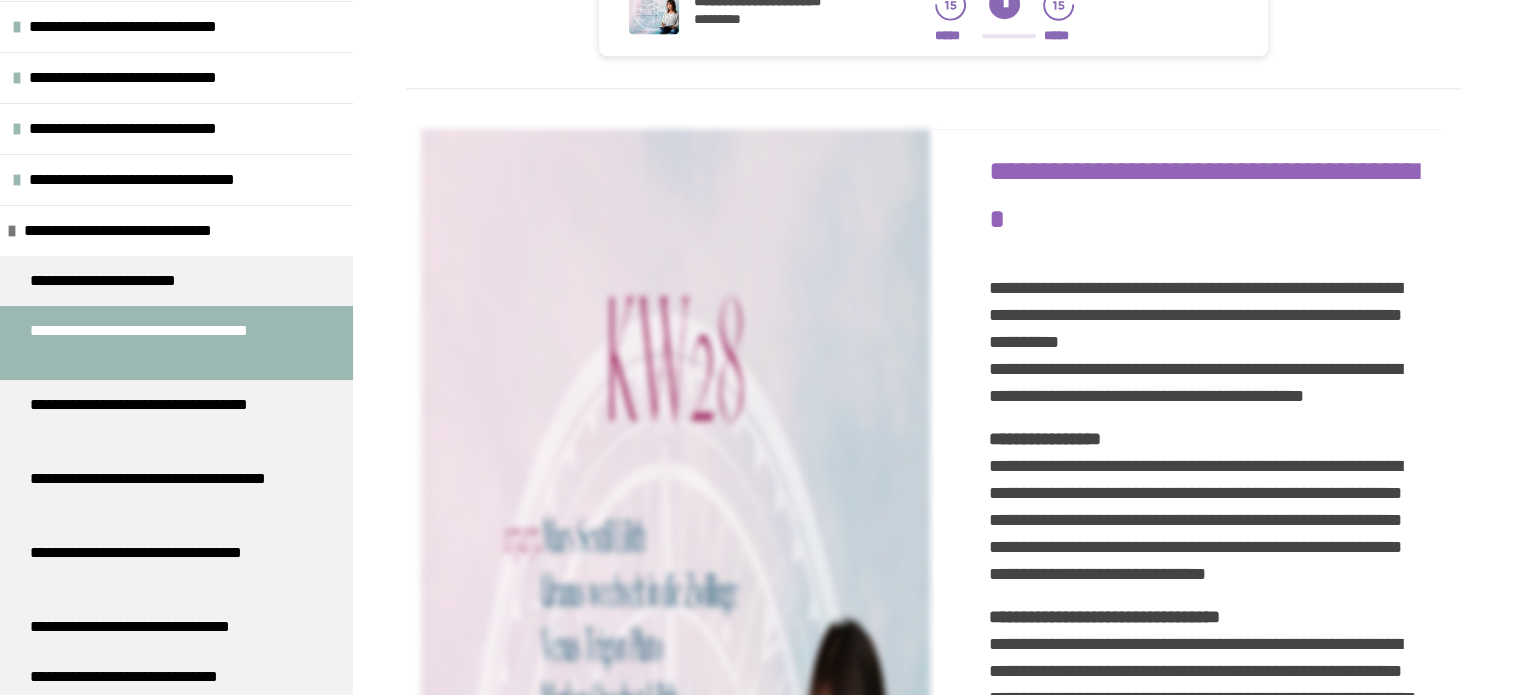 scroll, scrollTop: 1260, scrollLeft: 0, axis: vertical 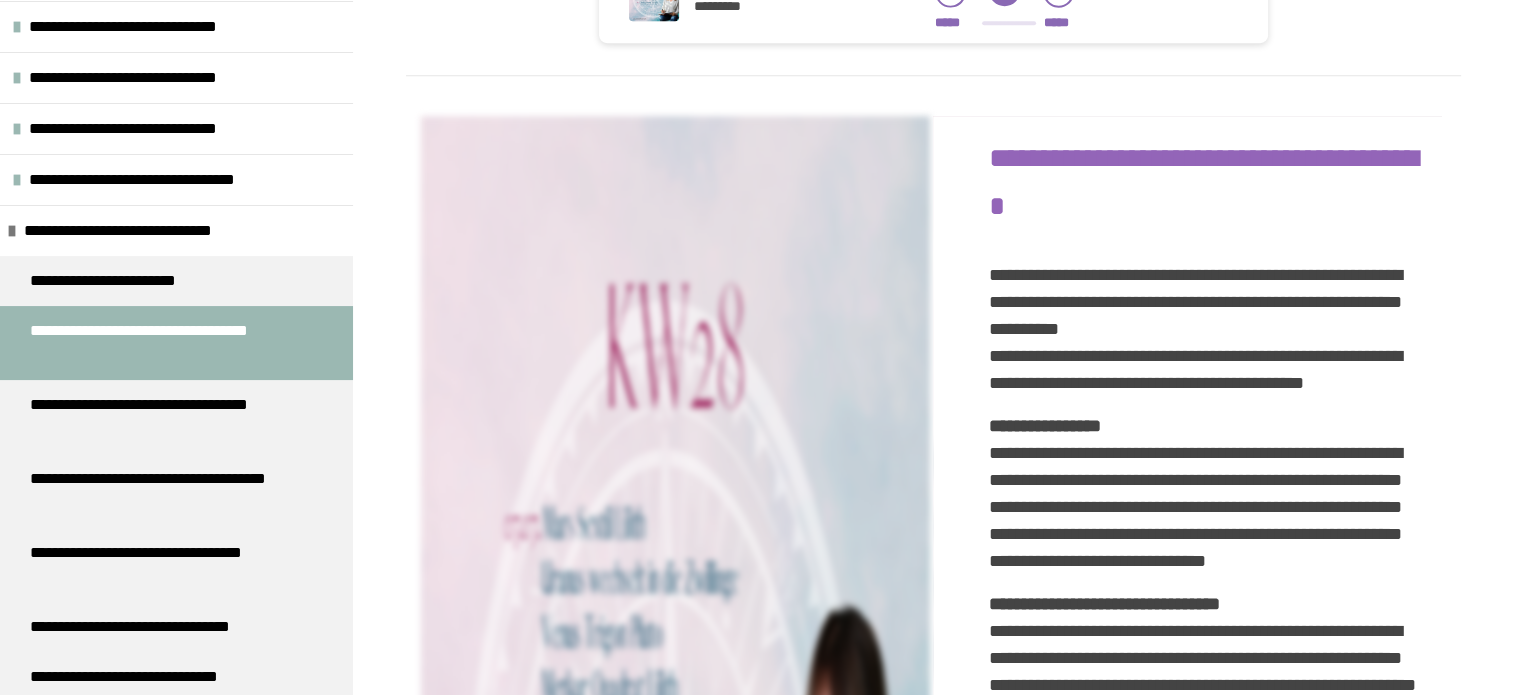 click 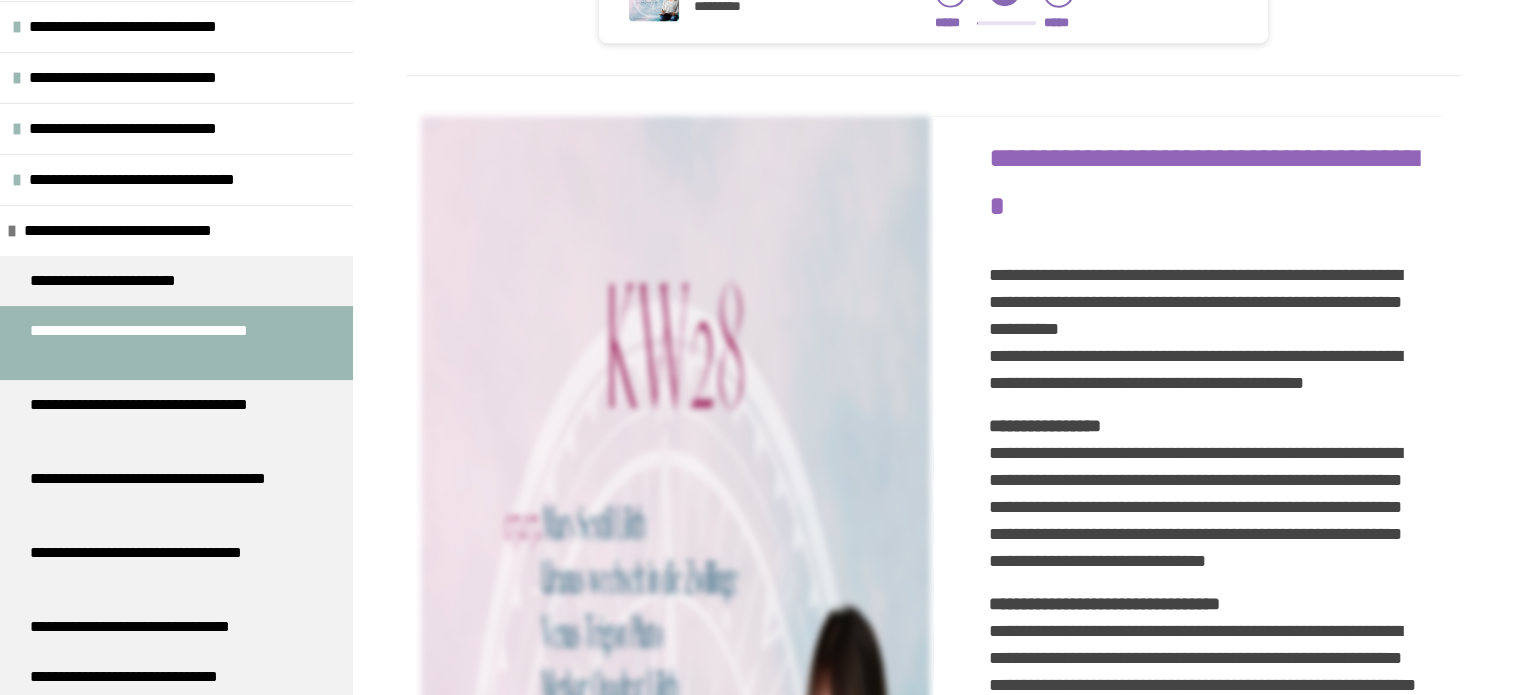 click 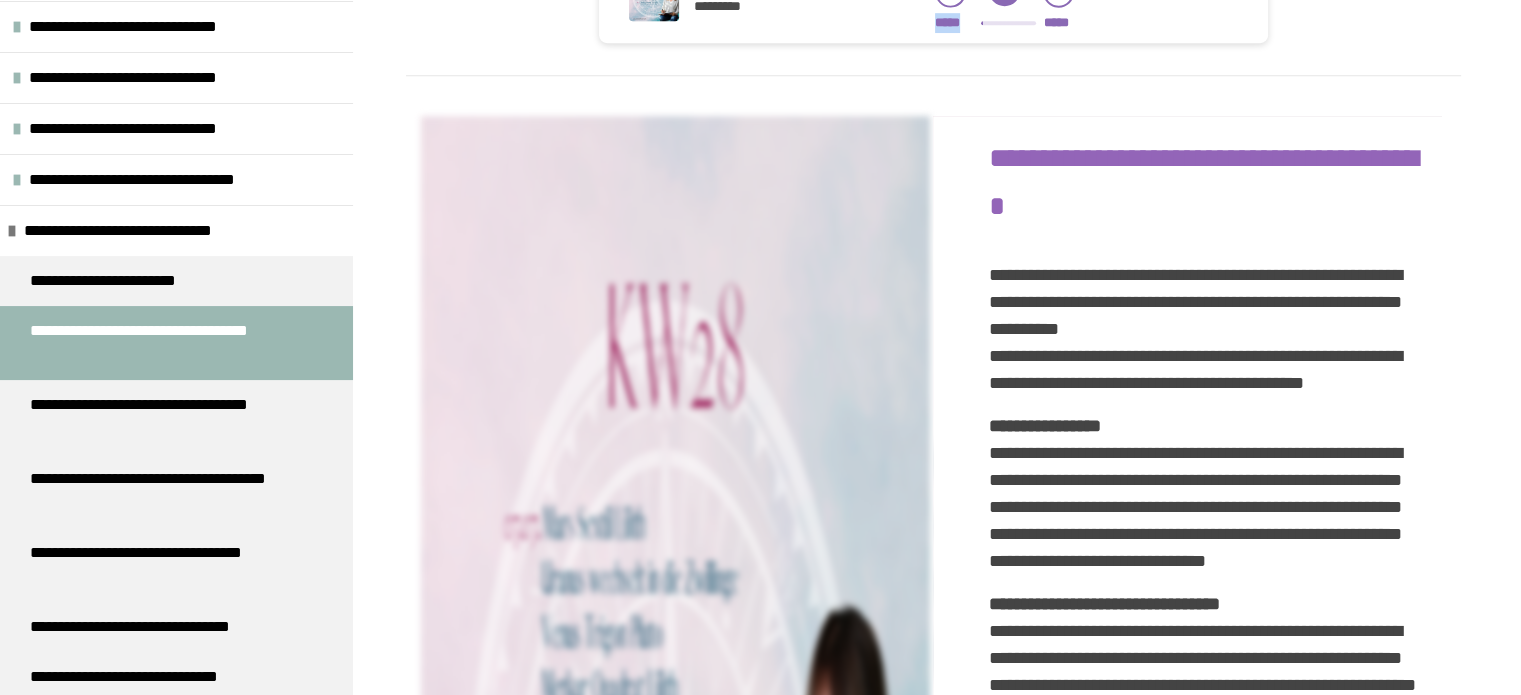 click 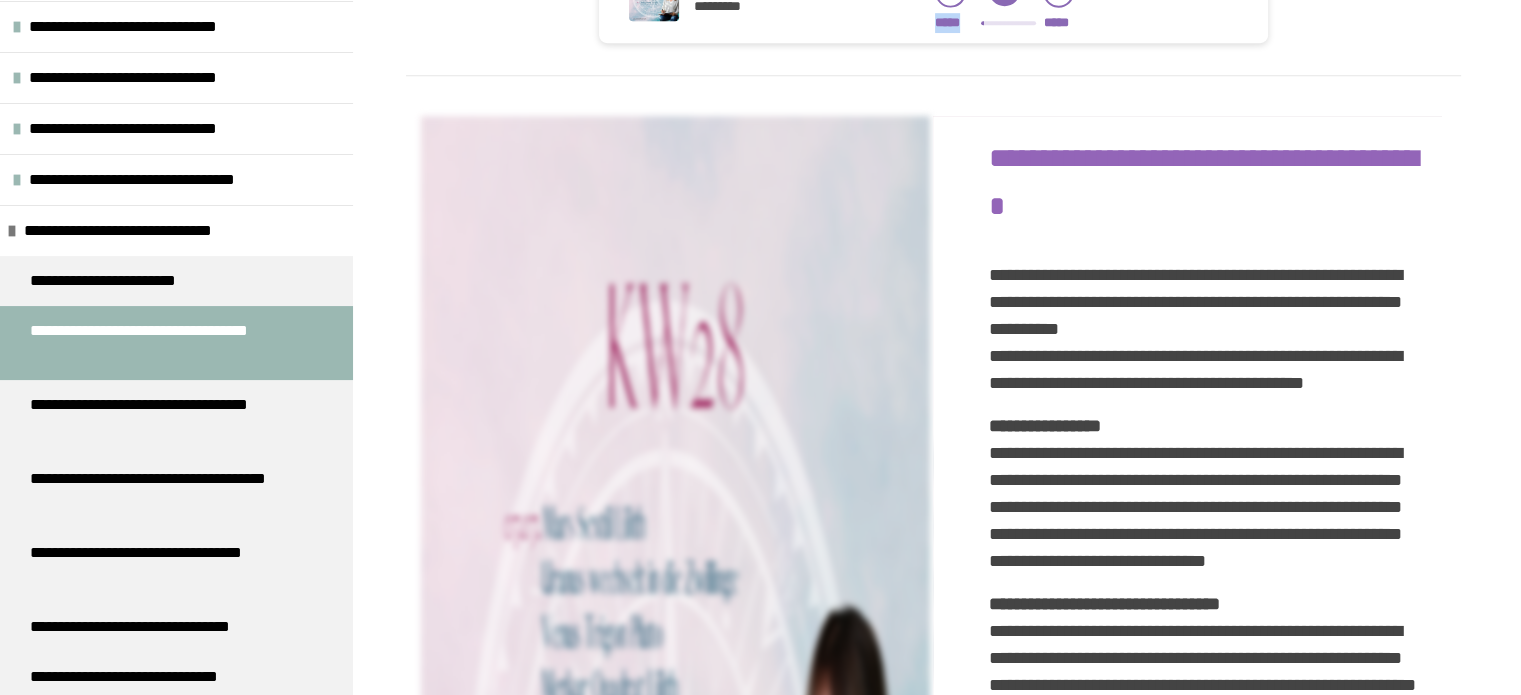click 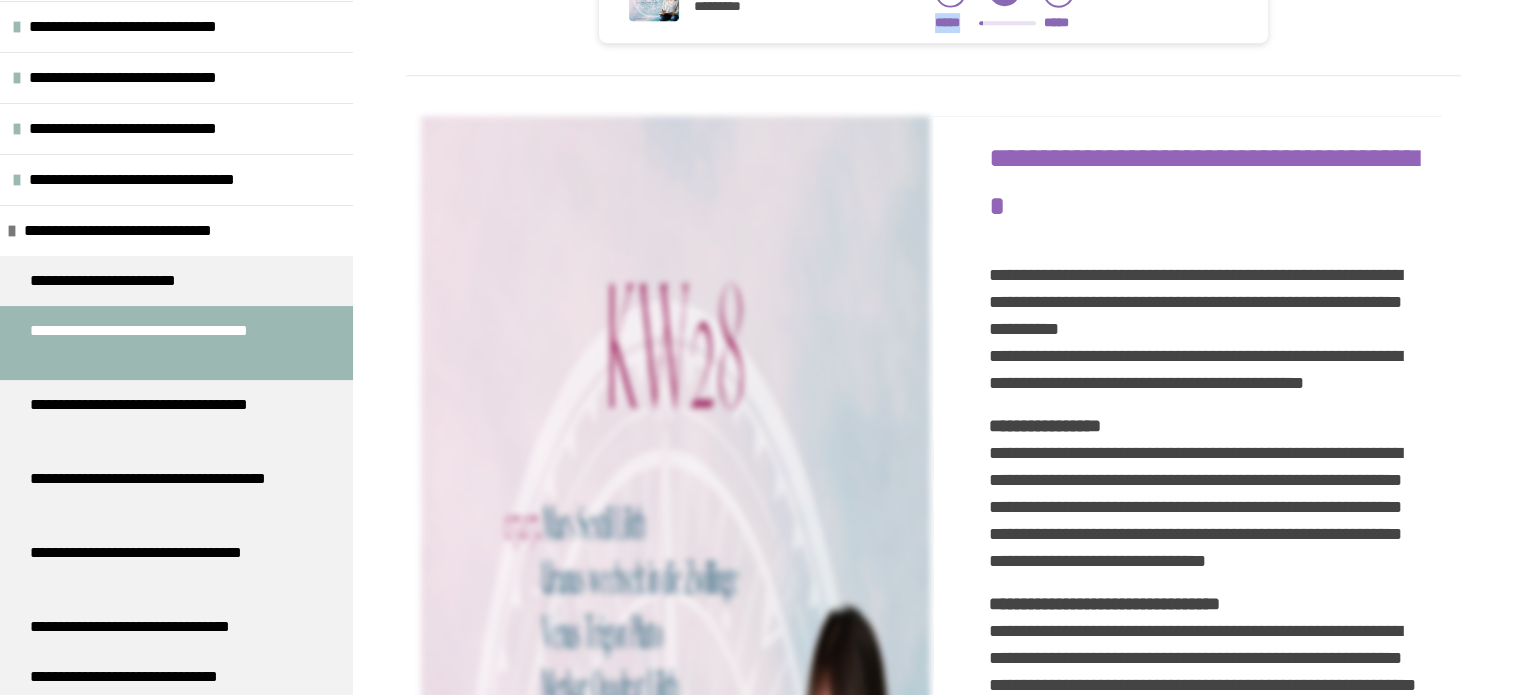click 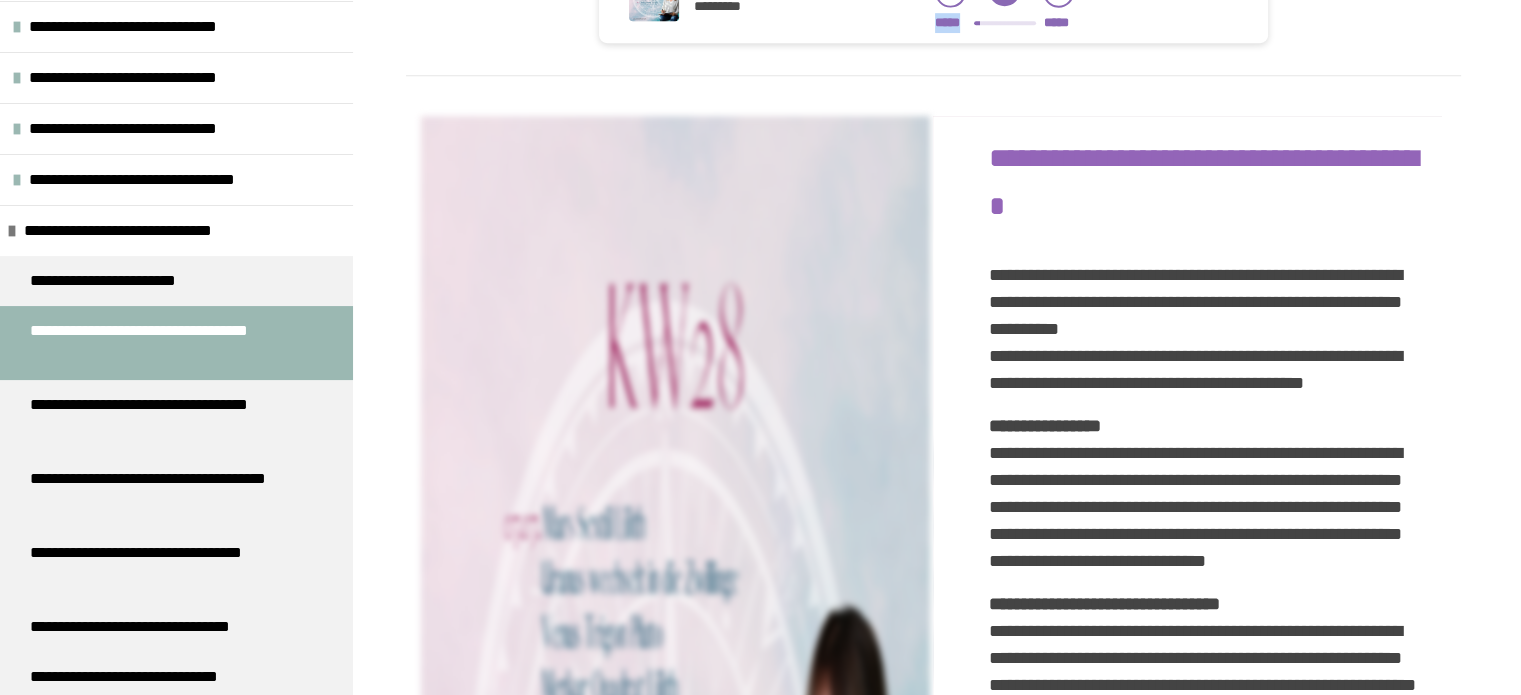click 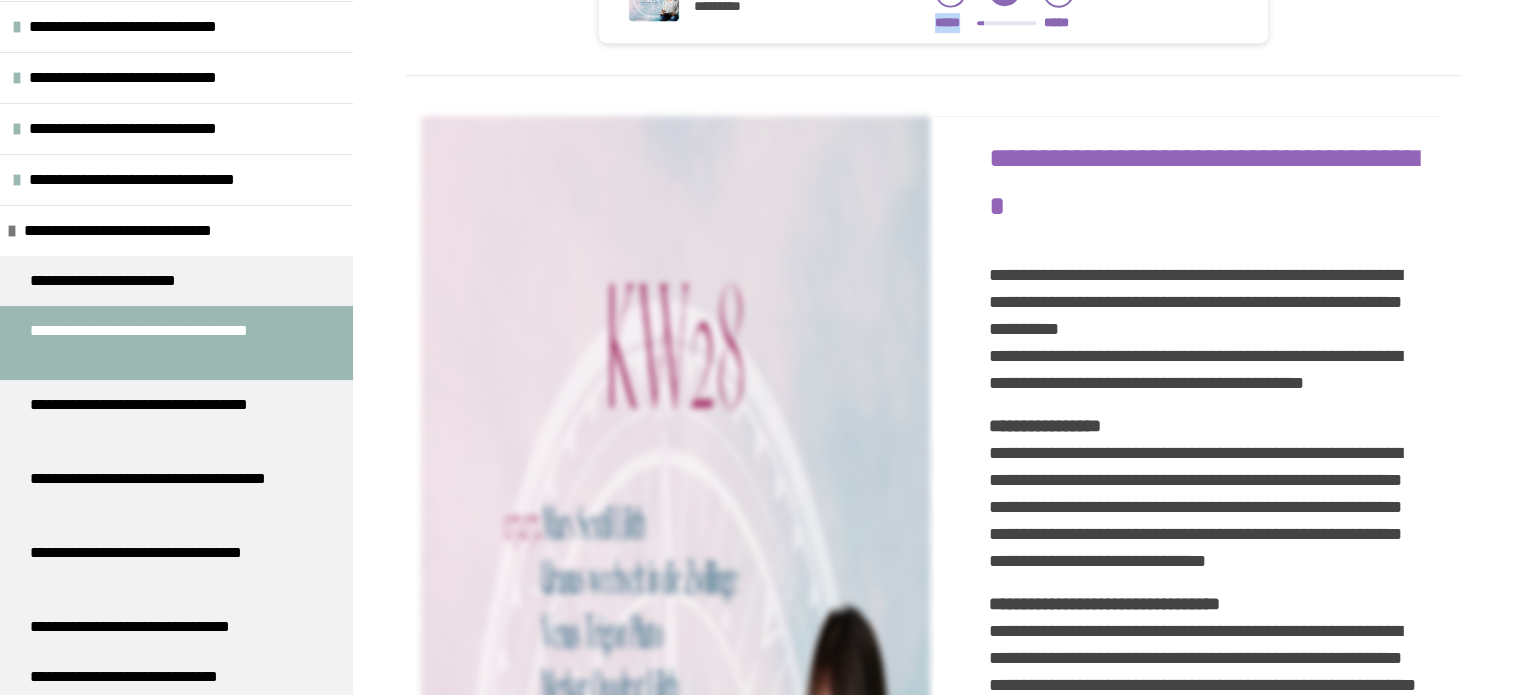 click 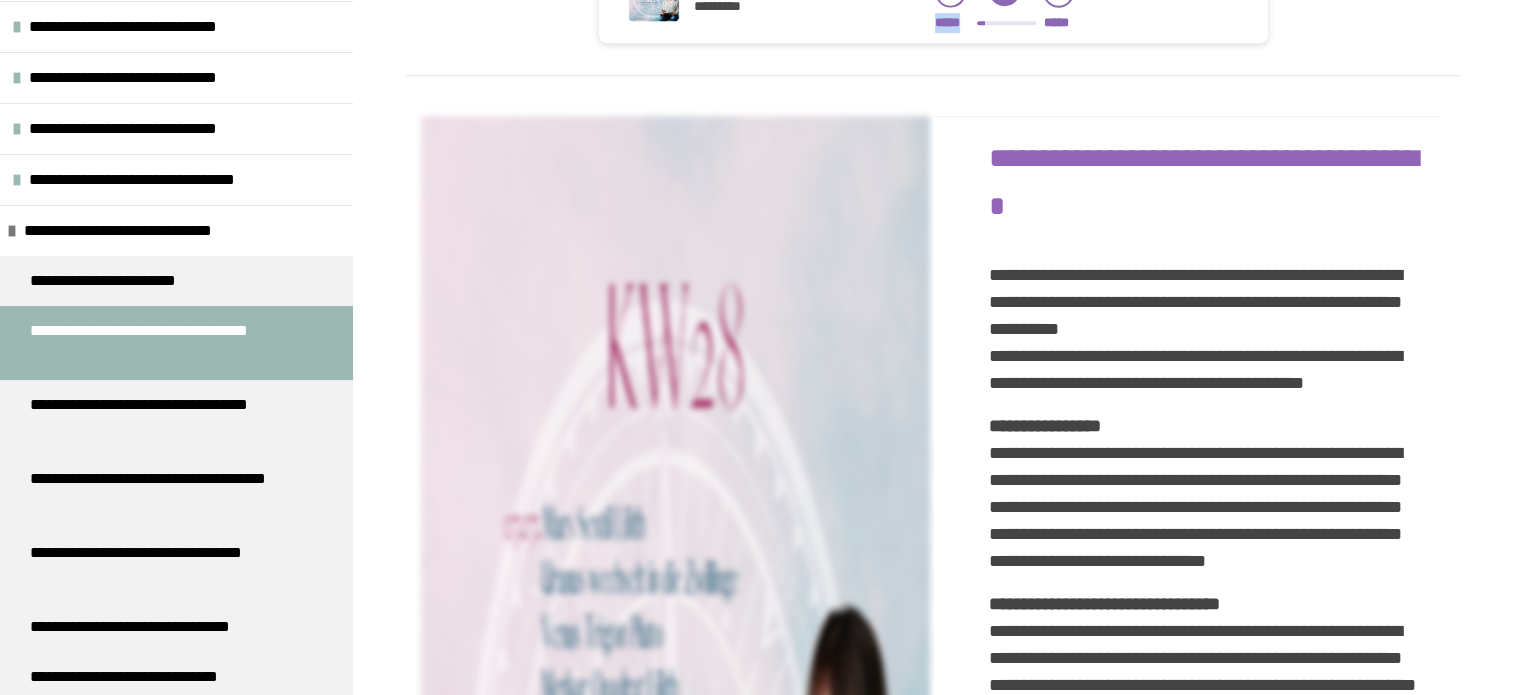 click 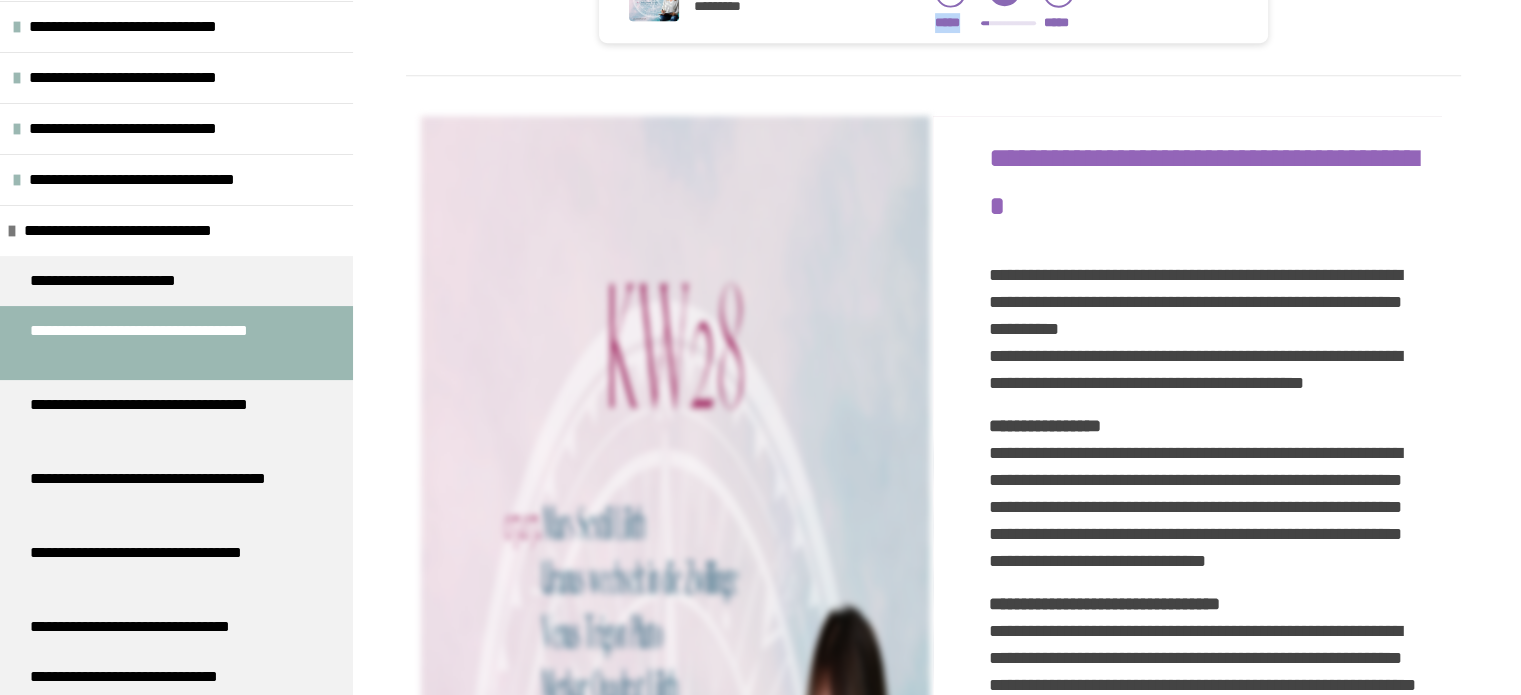 click 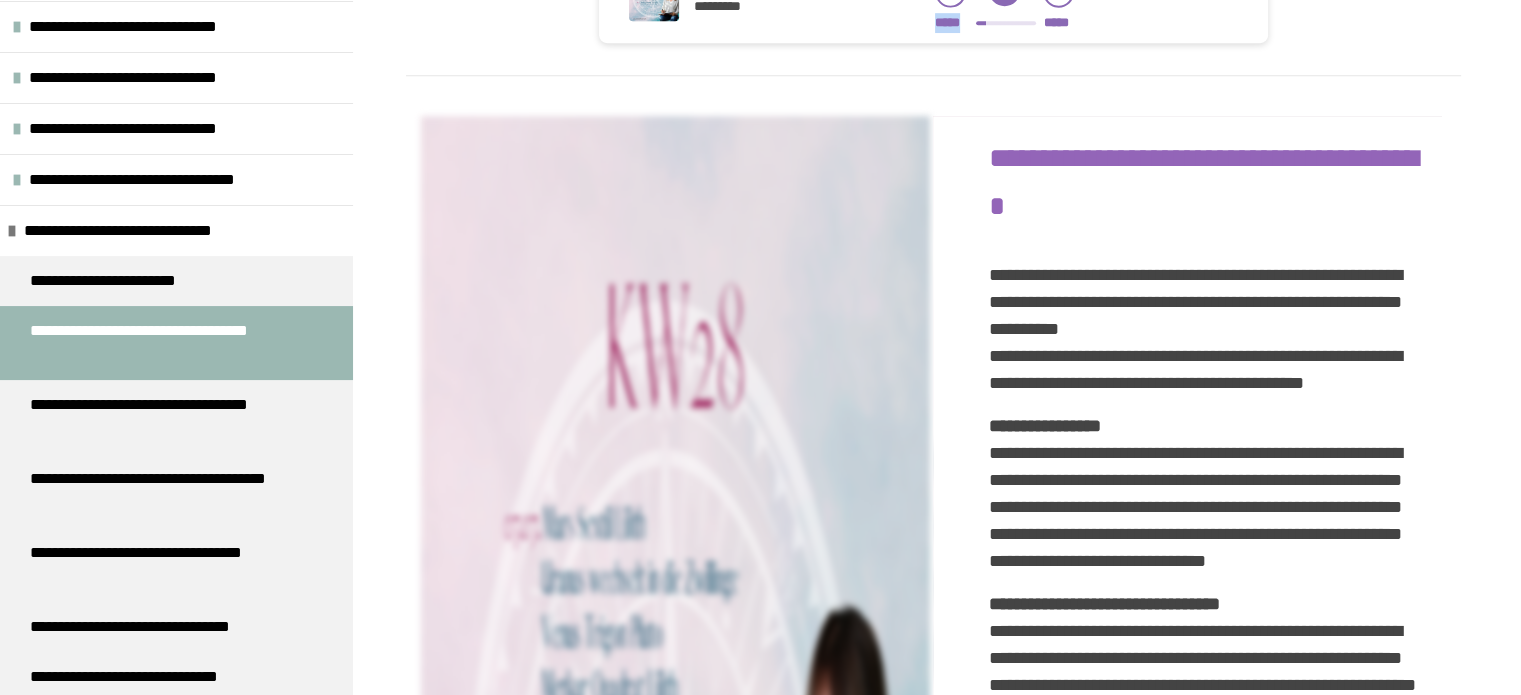 click 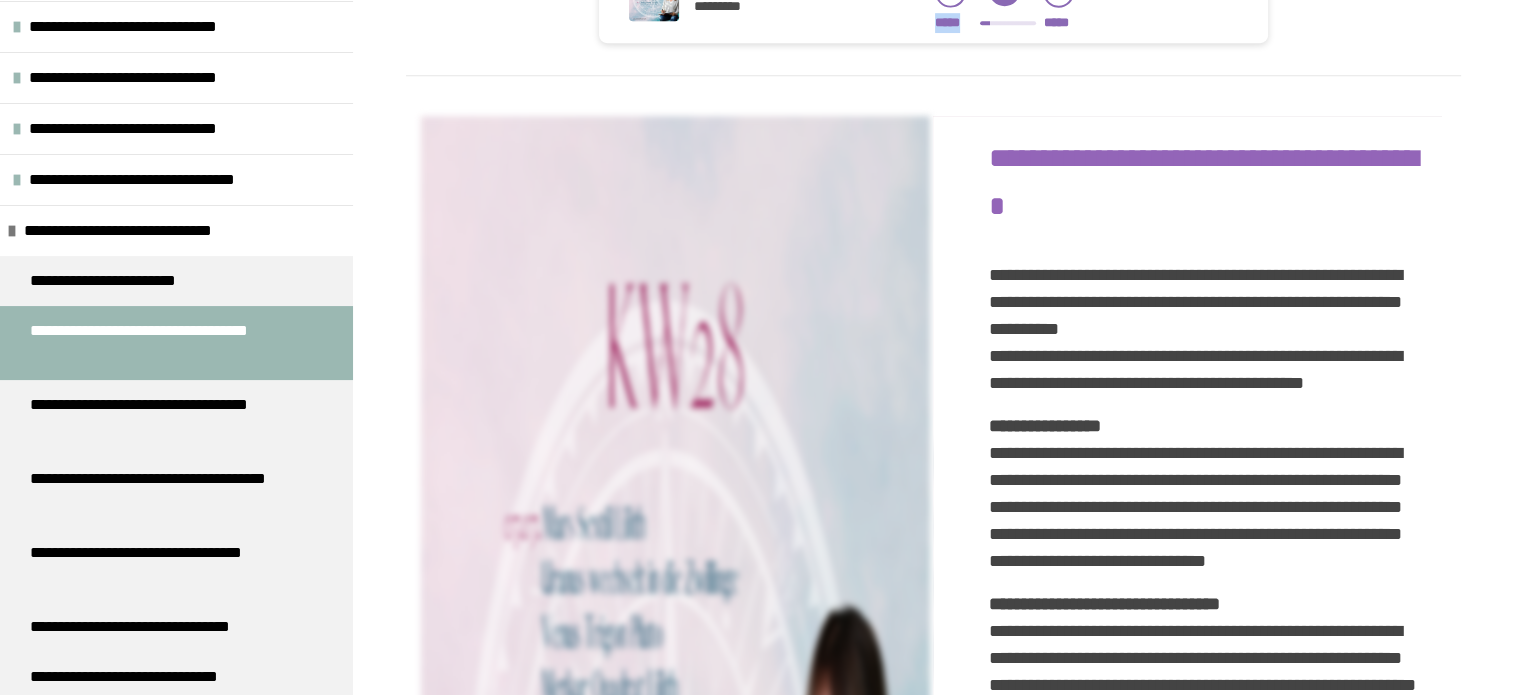 click 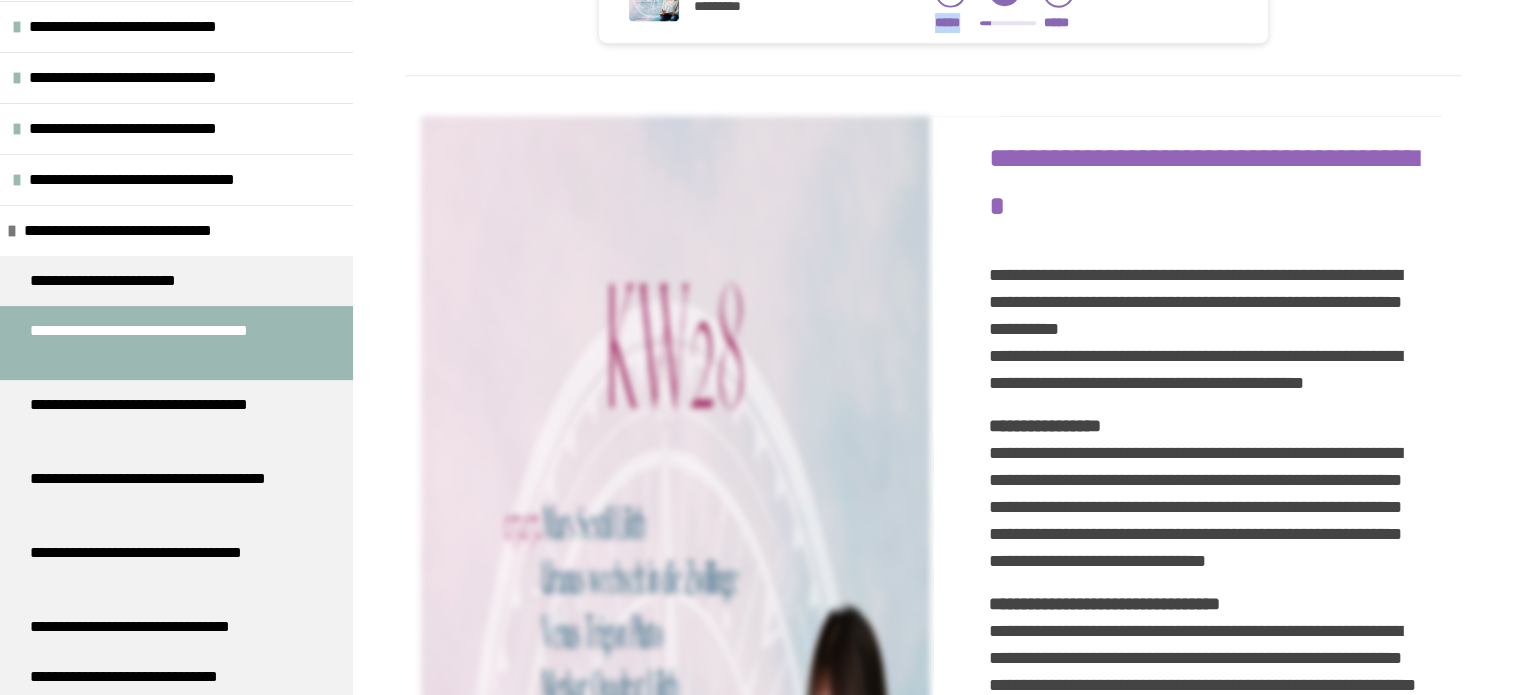 click 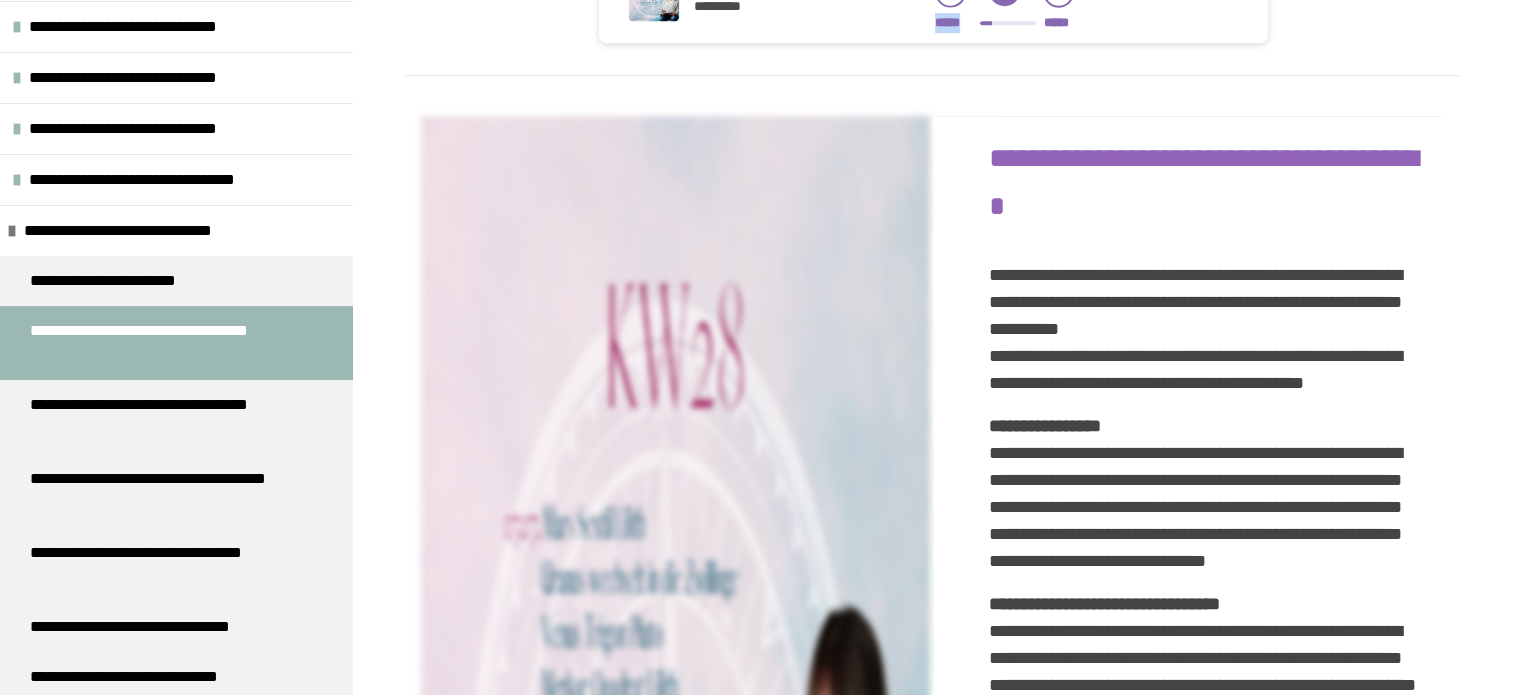 click 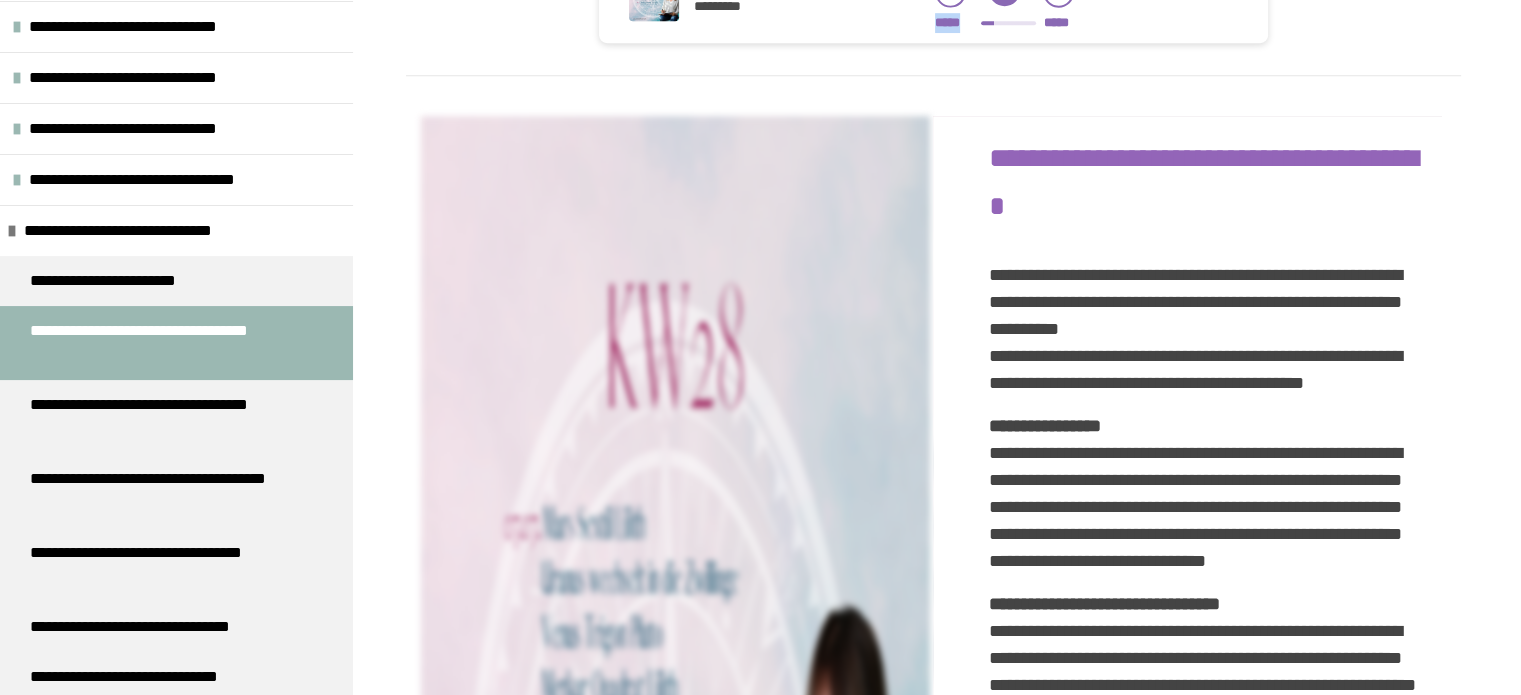 click 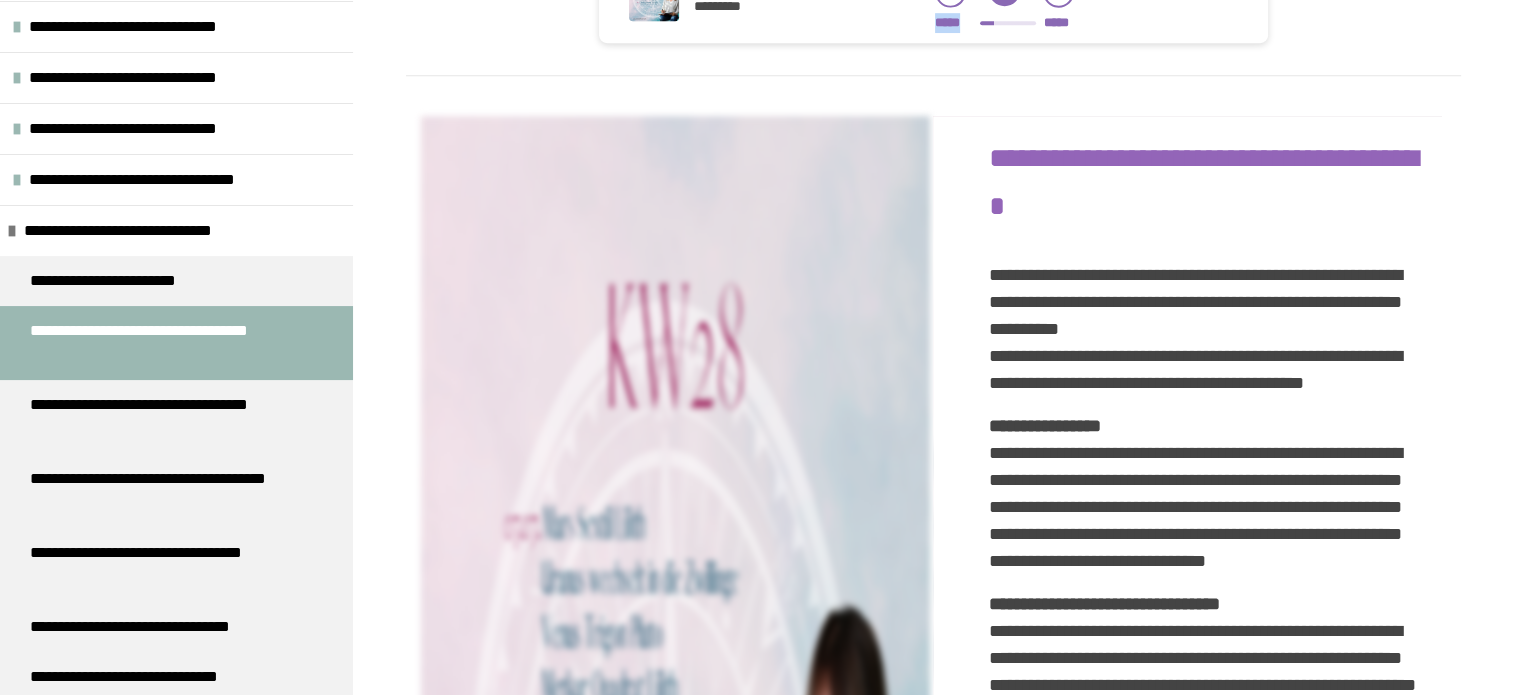 click 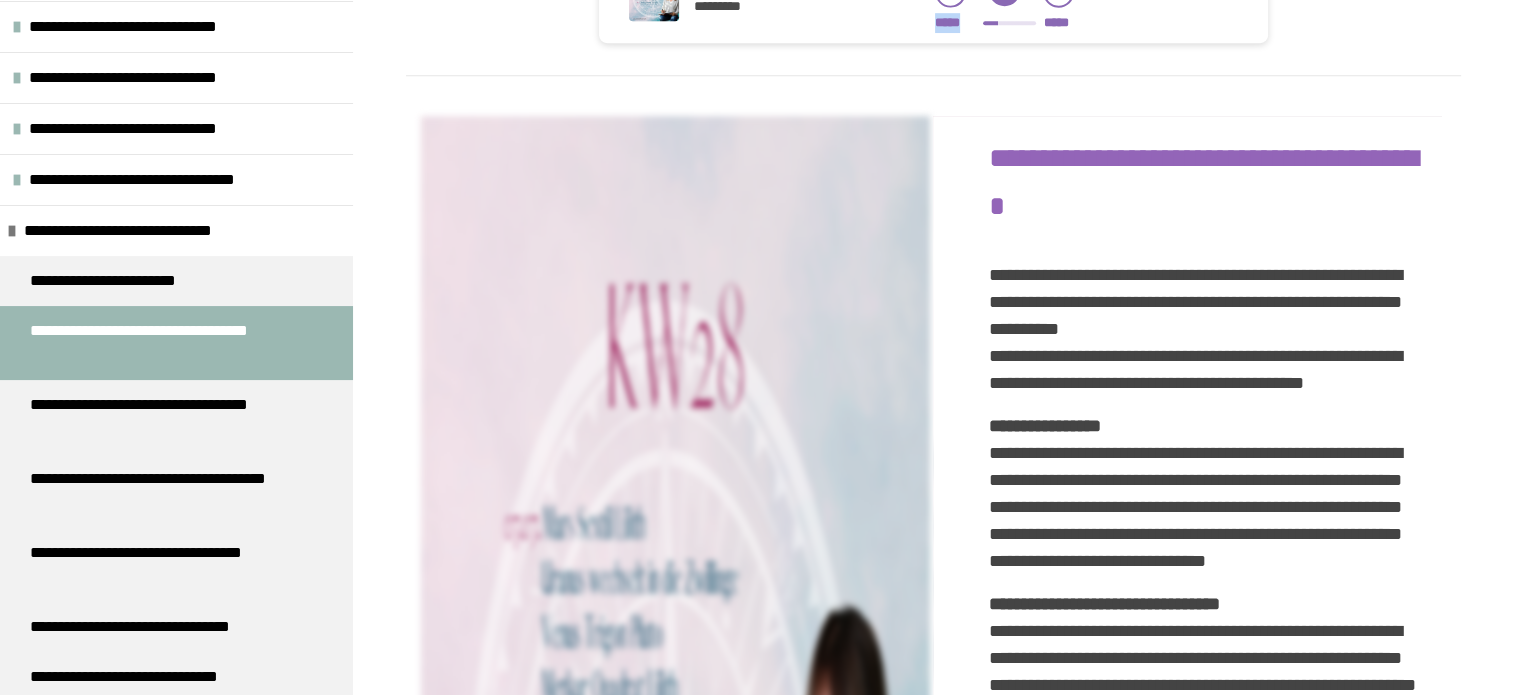 click 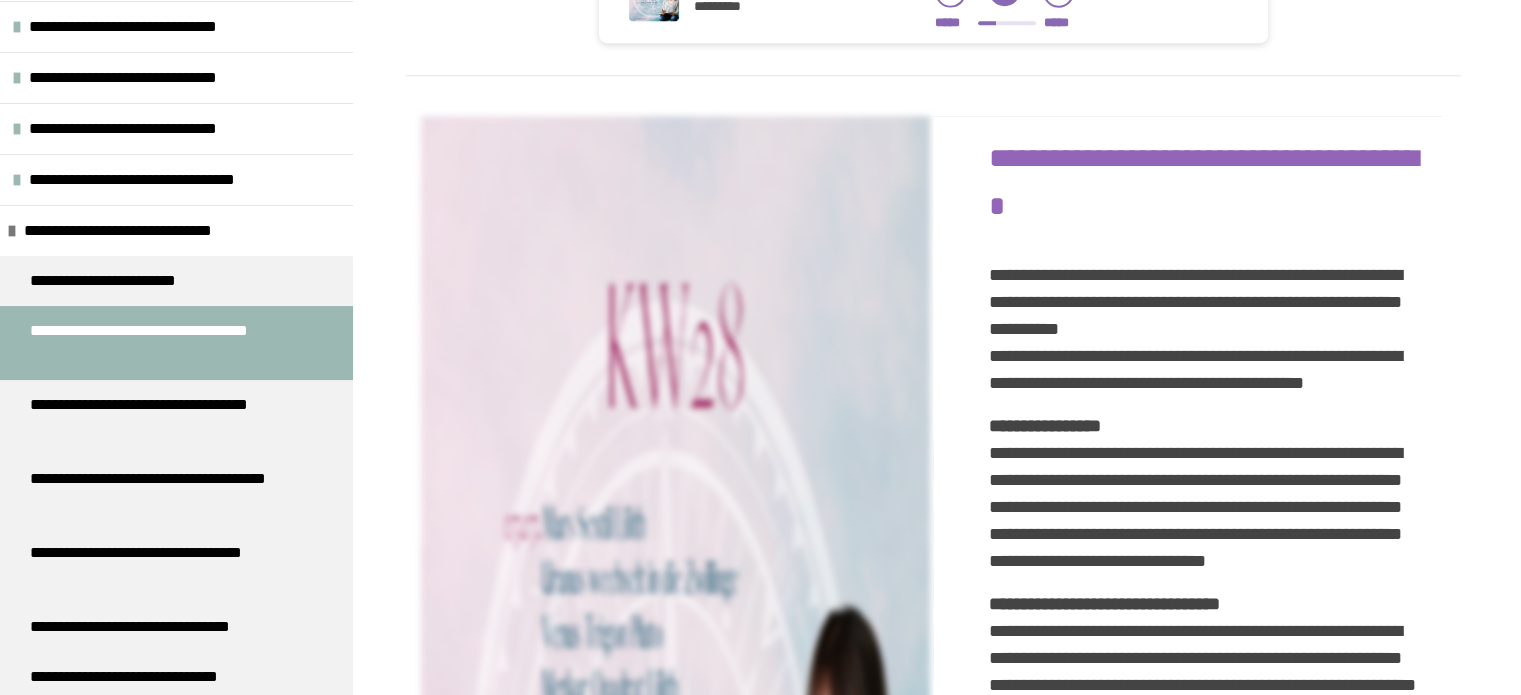 click 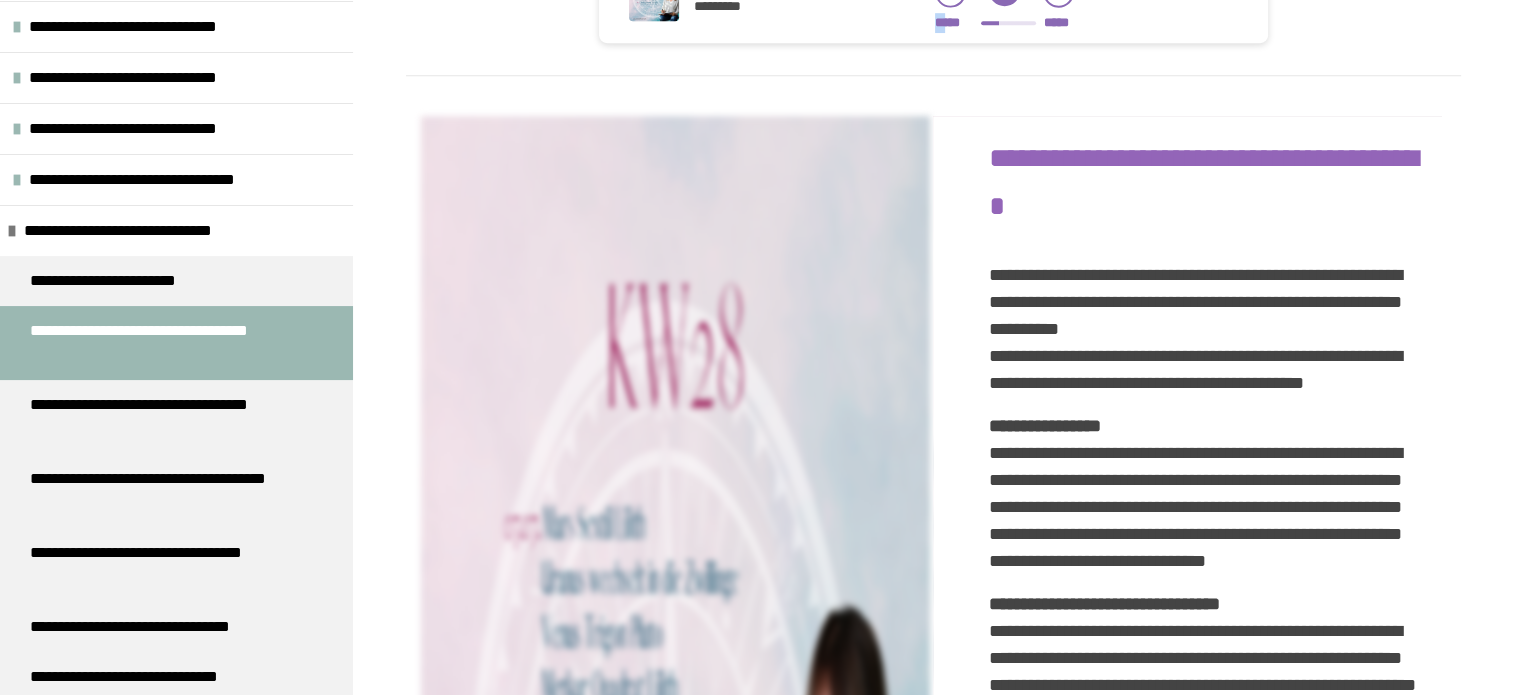 click 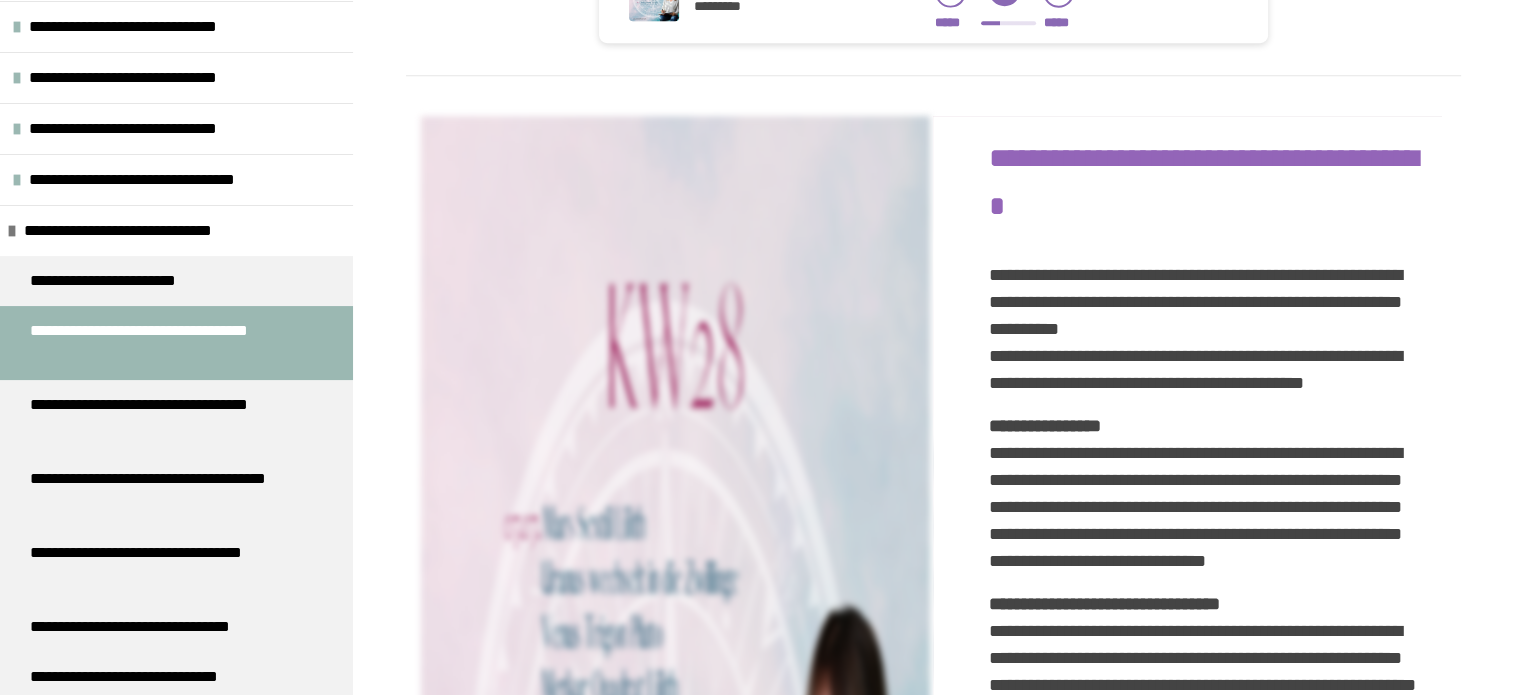 click 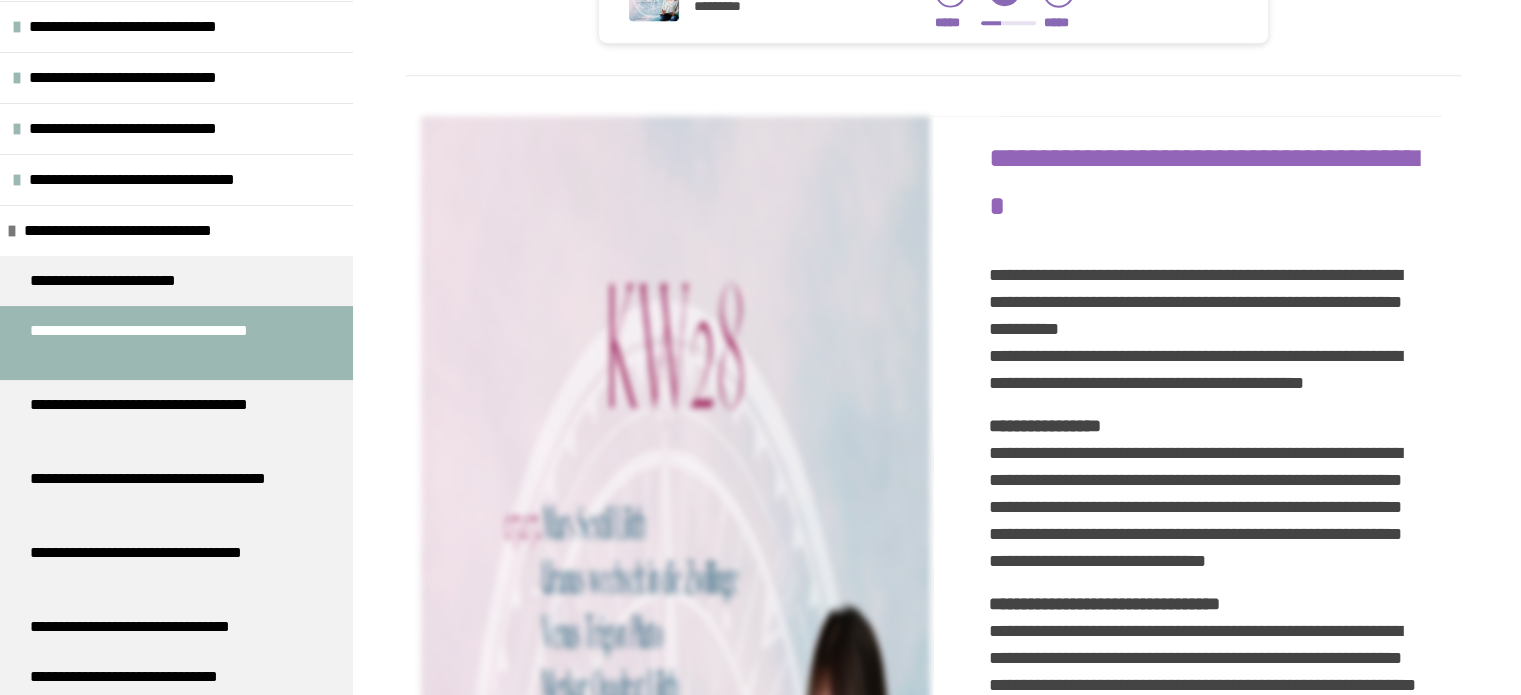 click 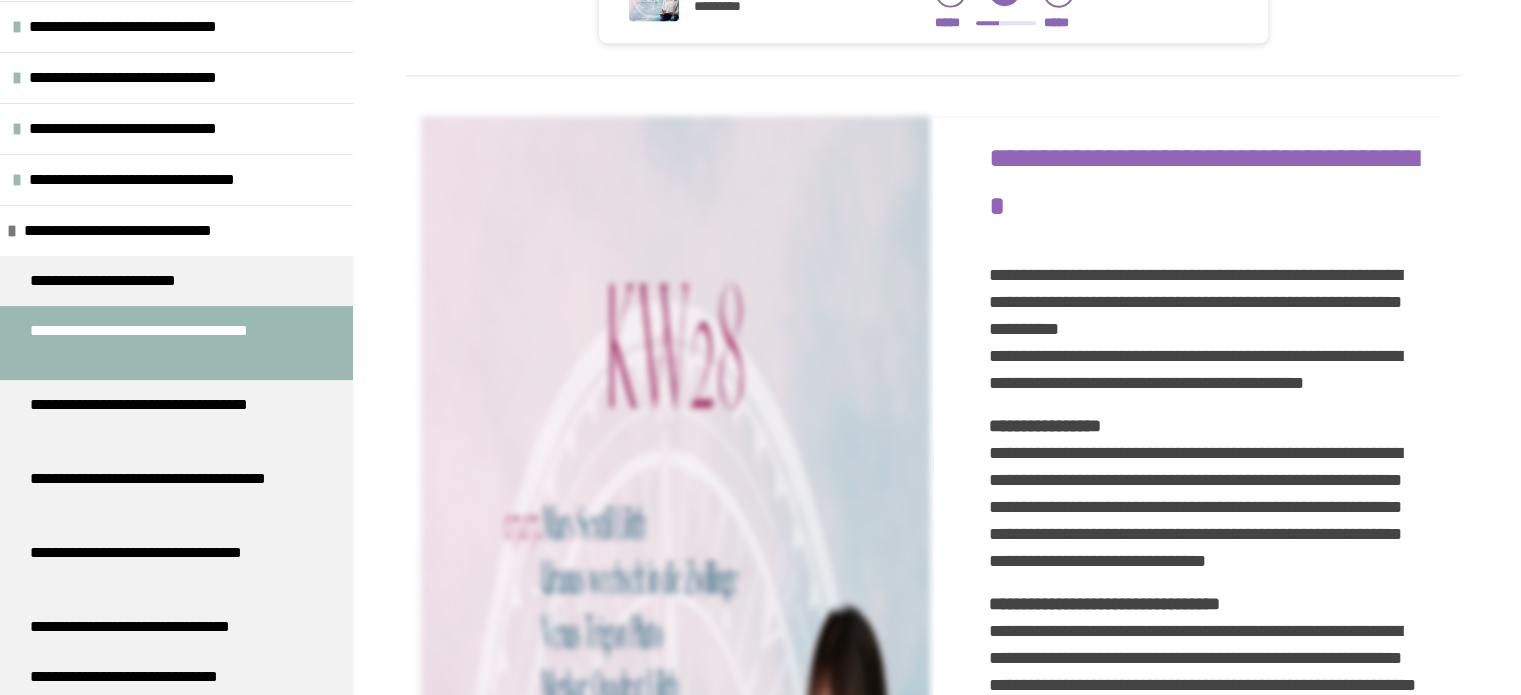 click 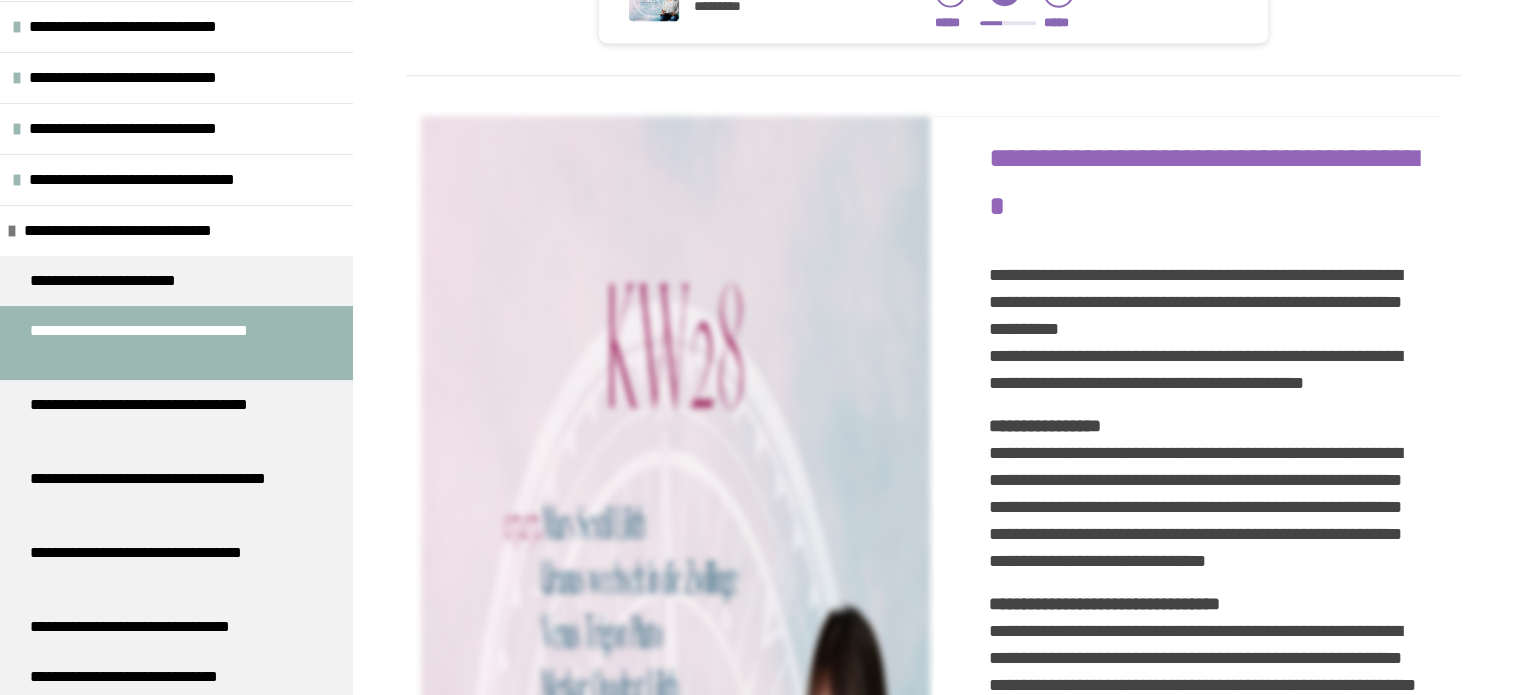 click 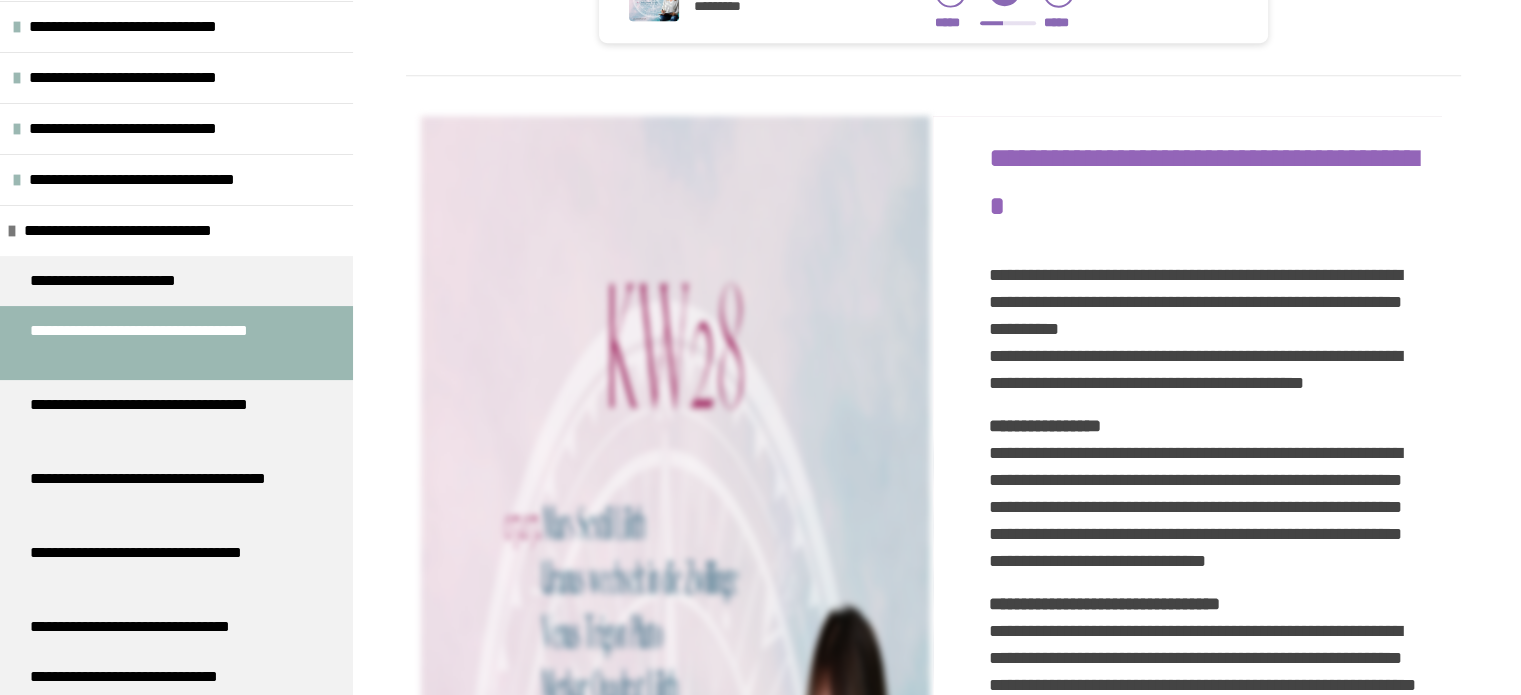 click 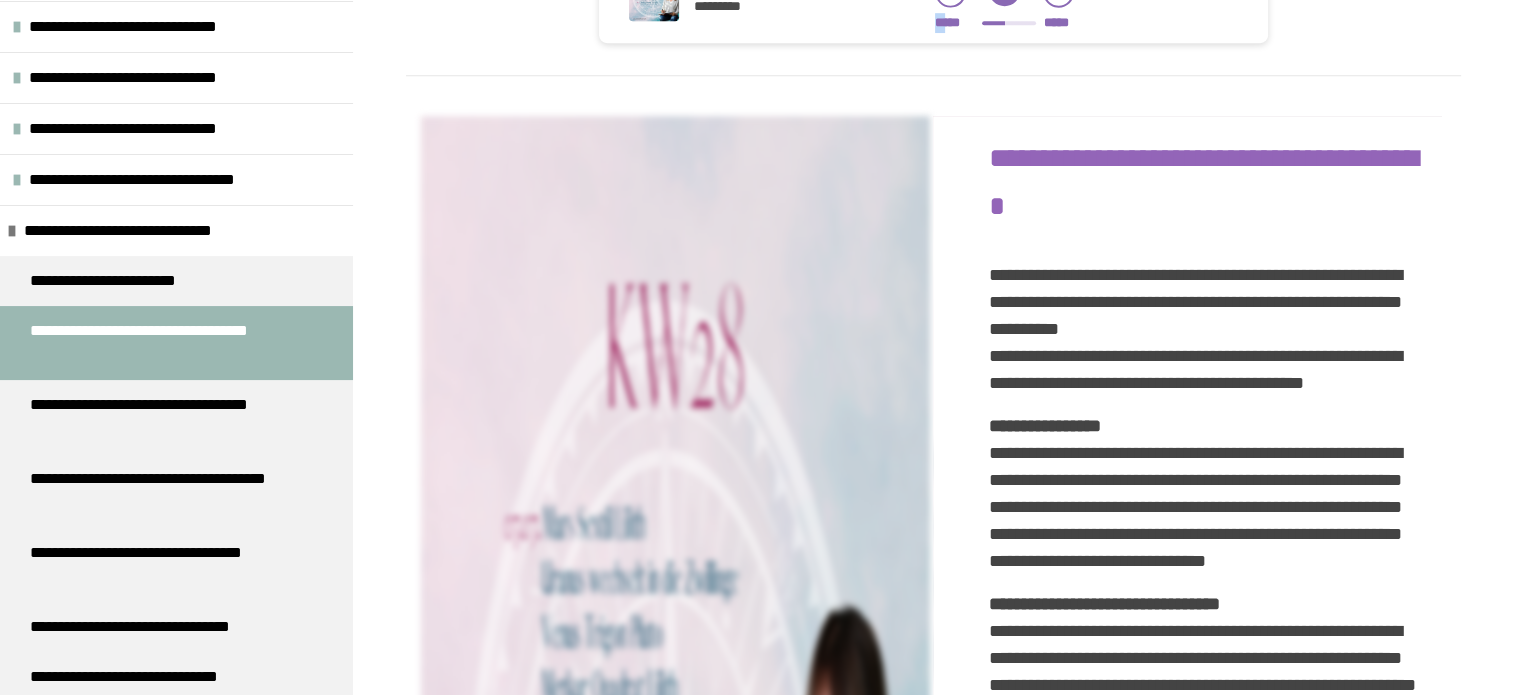 click 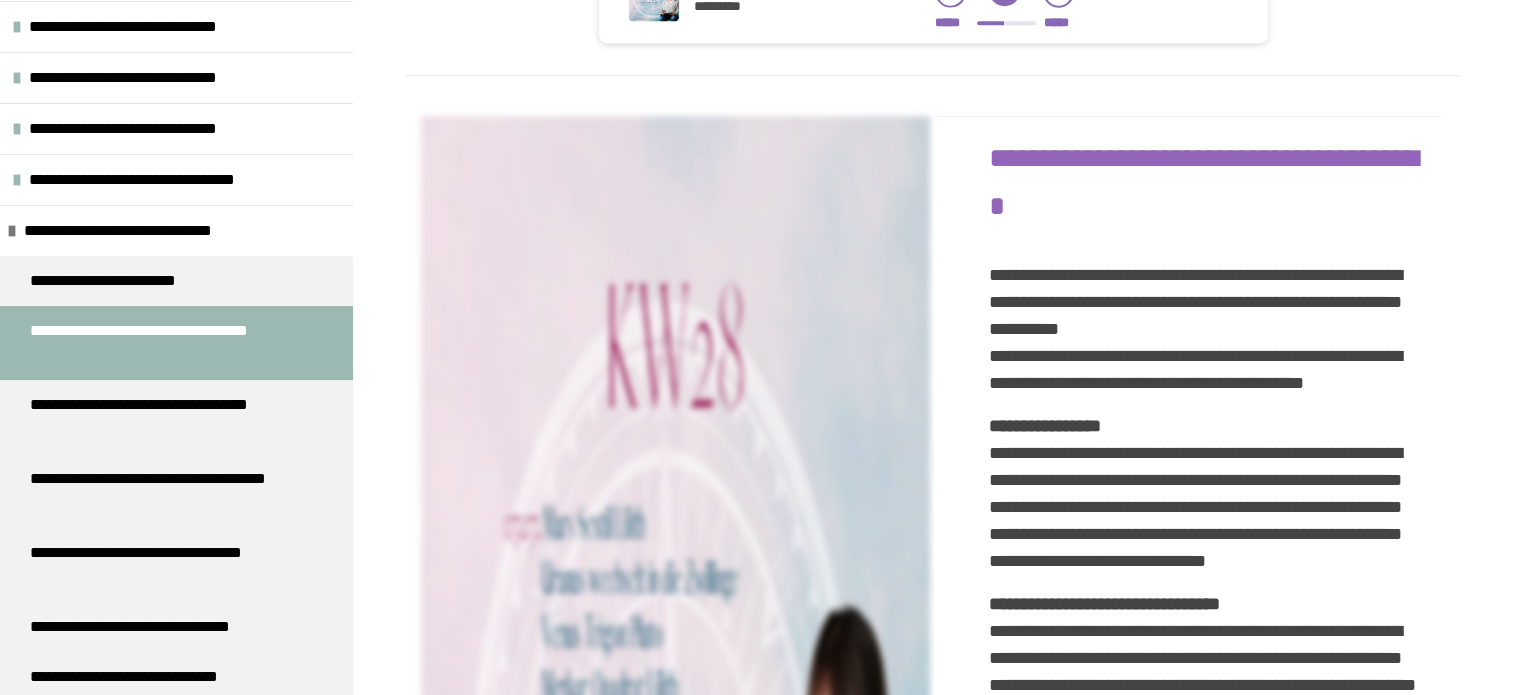 click 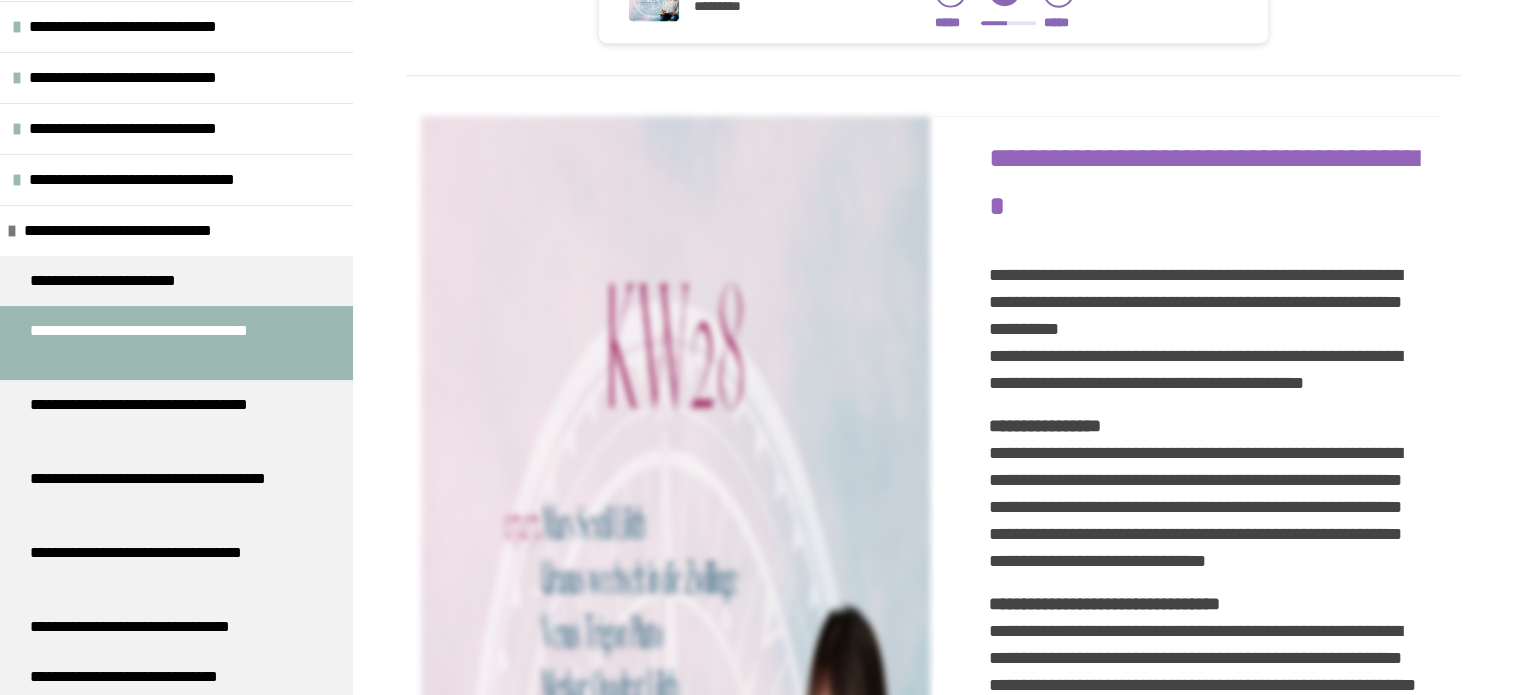 click at bounding box center [1004, -9] 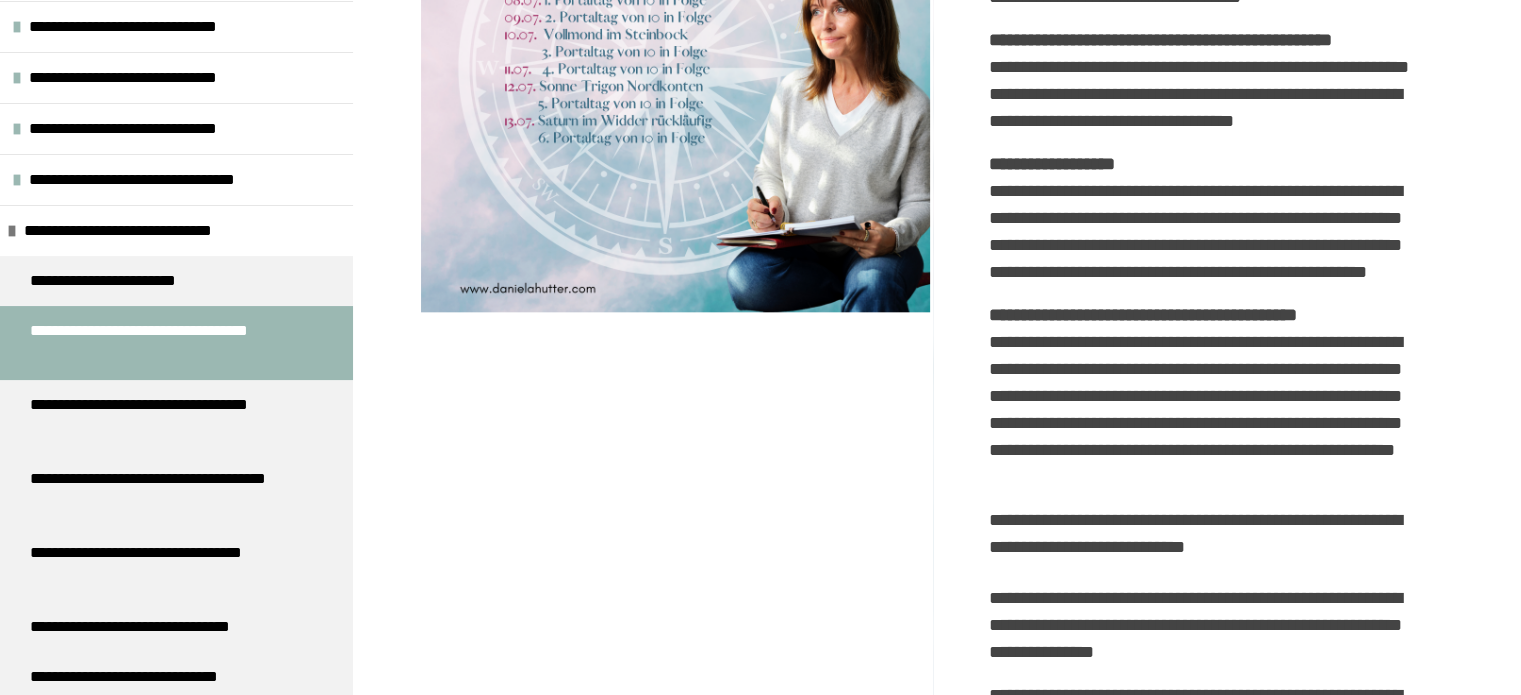 scroll, scrollTop: 2160, scrollLeft: 0, axis: vertical 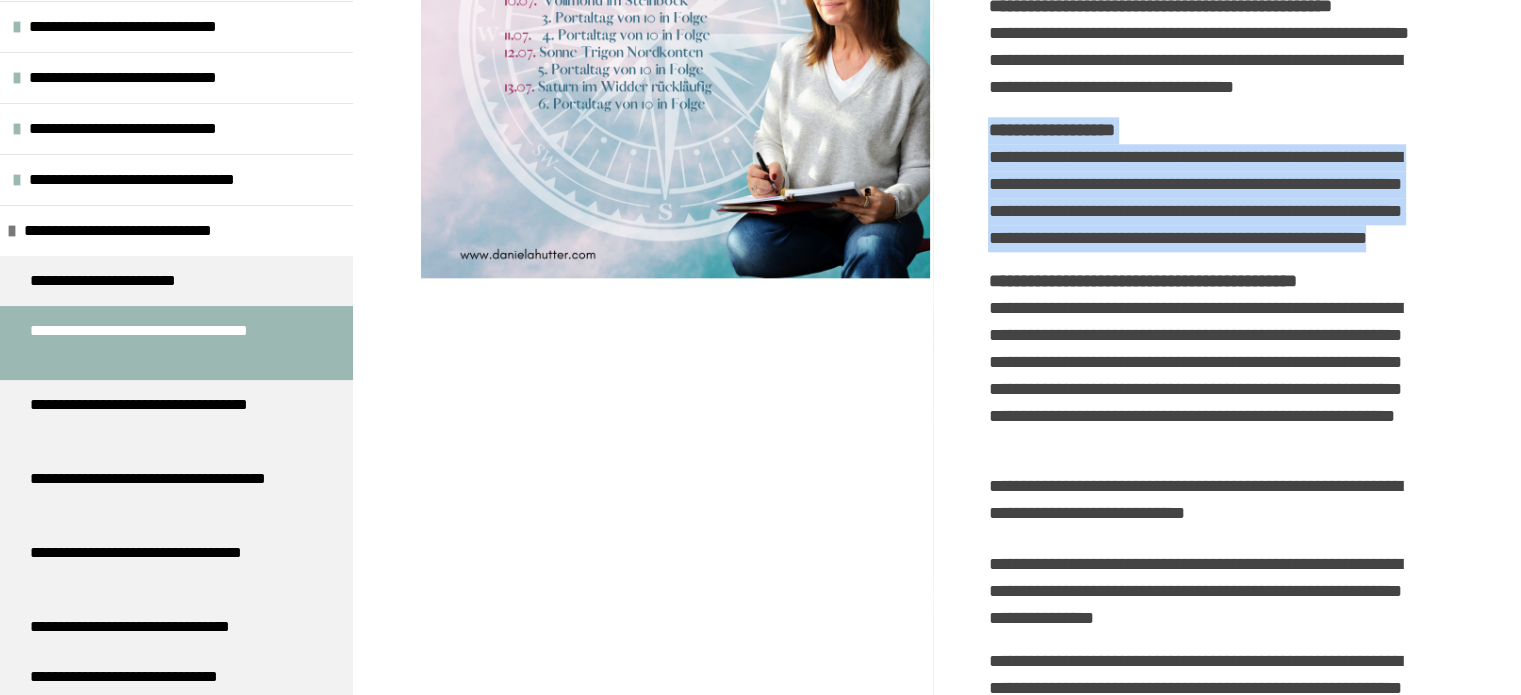 drag, startPoint x: 981, startPoint y: 336, endPoint x: 1217, endPoint y: 468, distance: 270.4071 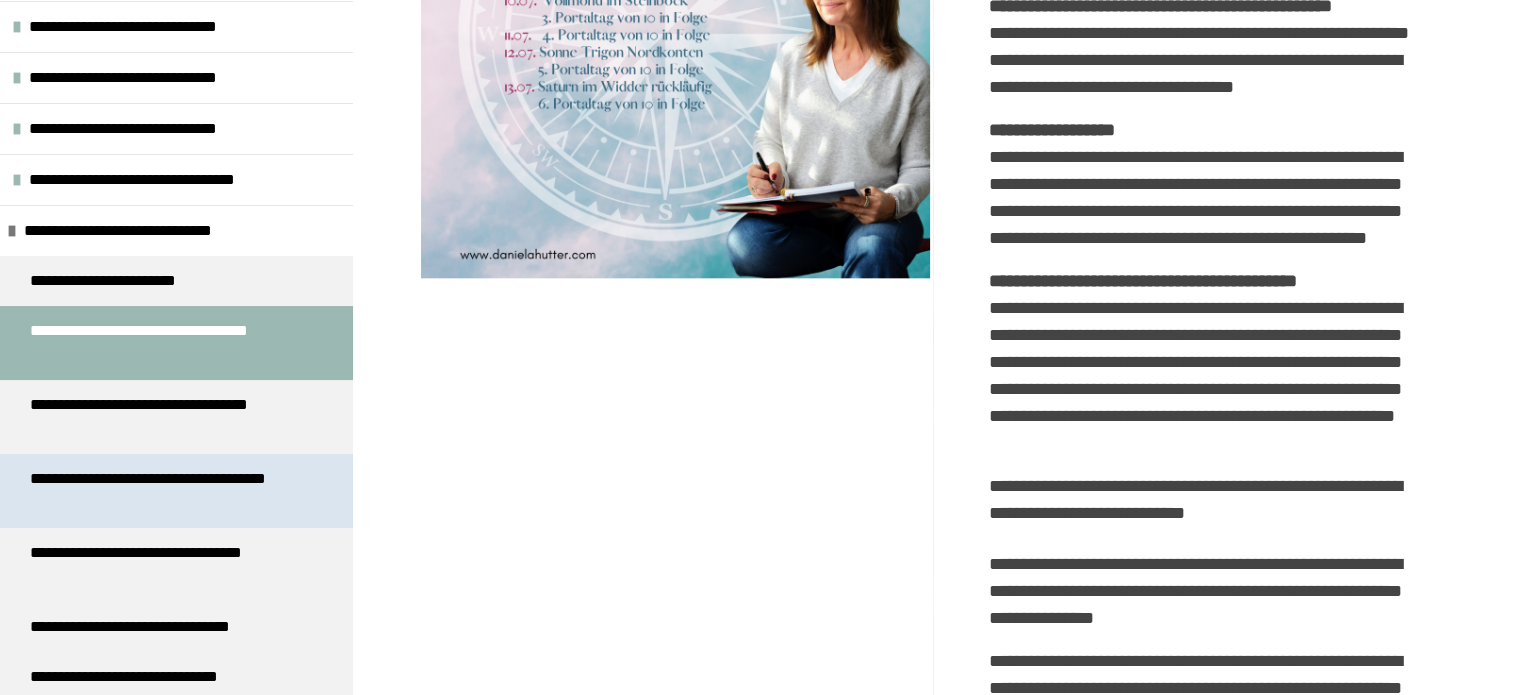click on "**********" at bounding box center (161, 491) 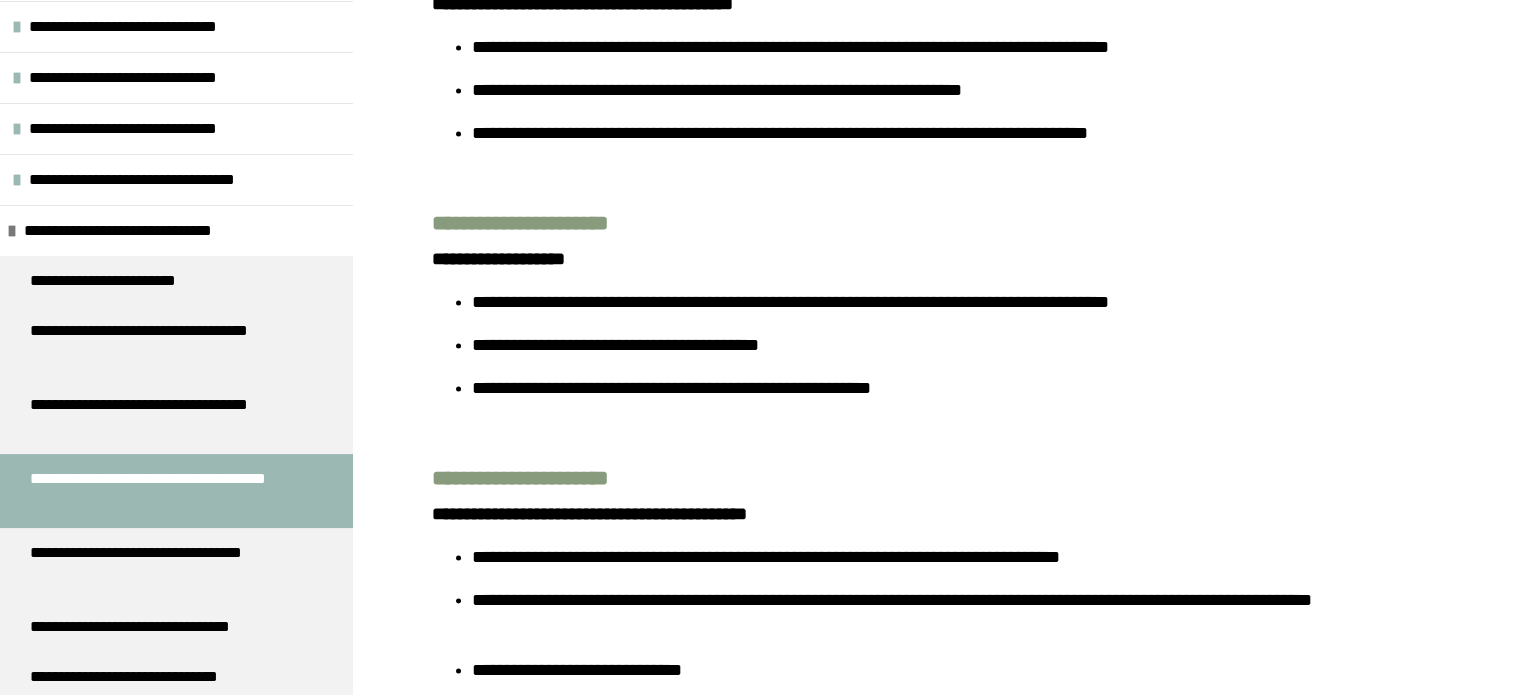 scroll, scrollTop: 3160, scrollLeft: 0, axis: vertical 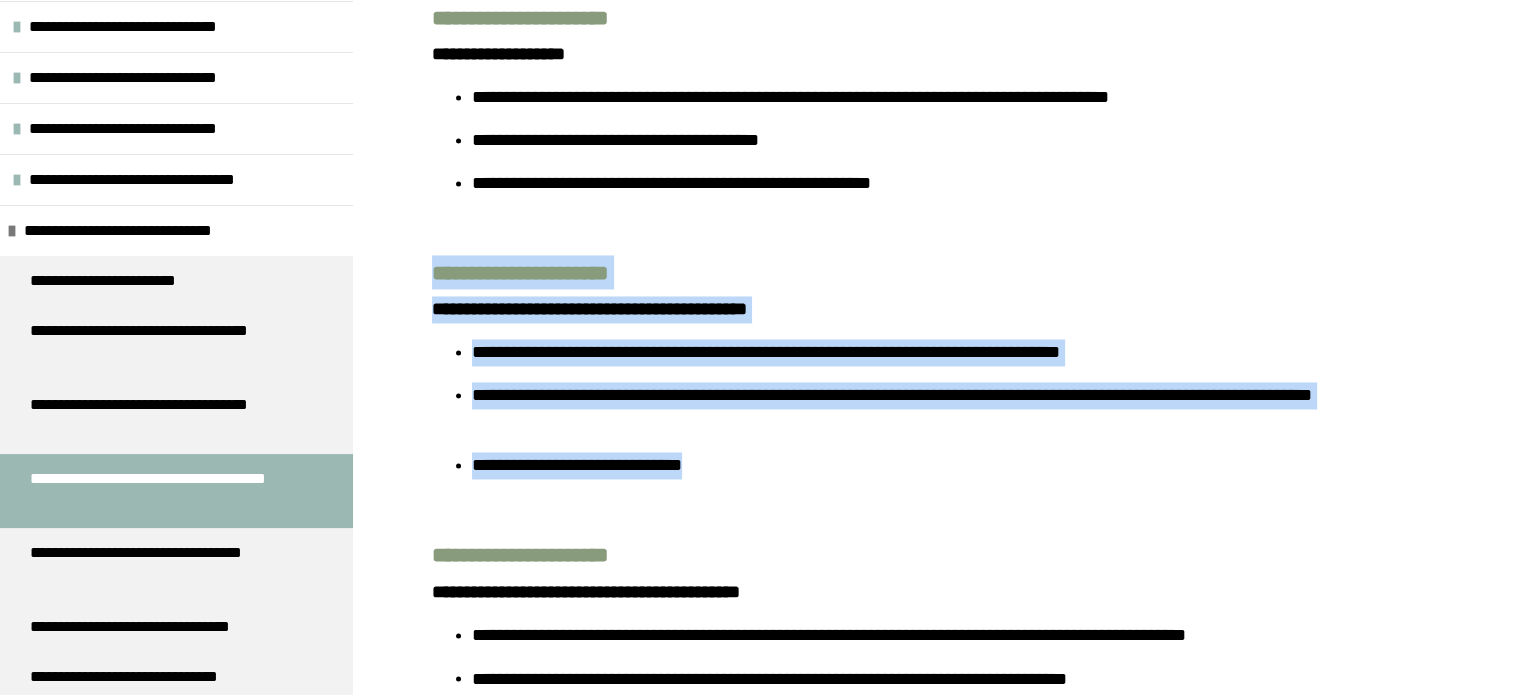 drag, startPoint x: 422, startPoint y: 289, endPoint x: 816, endPoint y: 487, distance: 440.95352 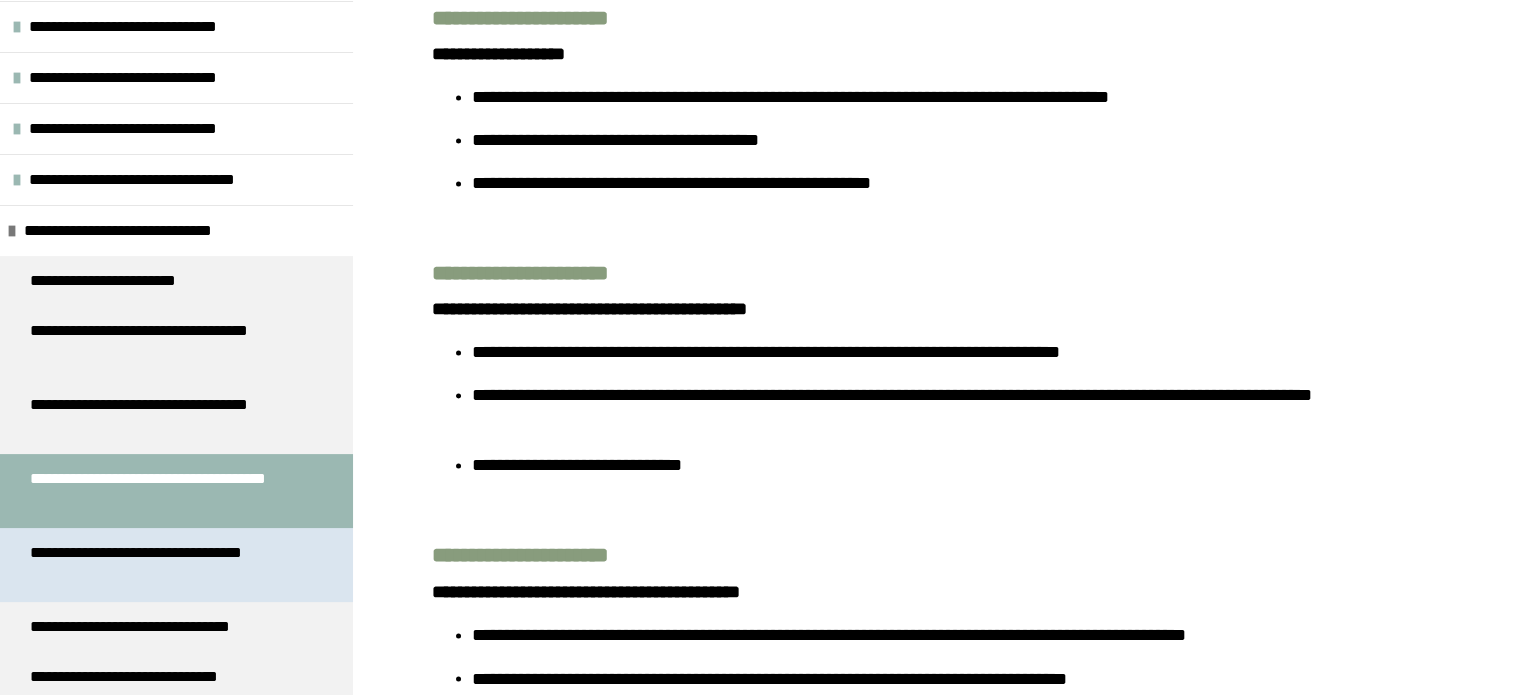 click on "**********" at bounding box center [161, 565] 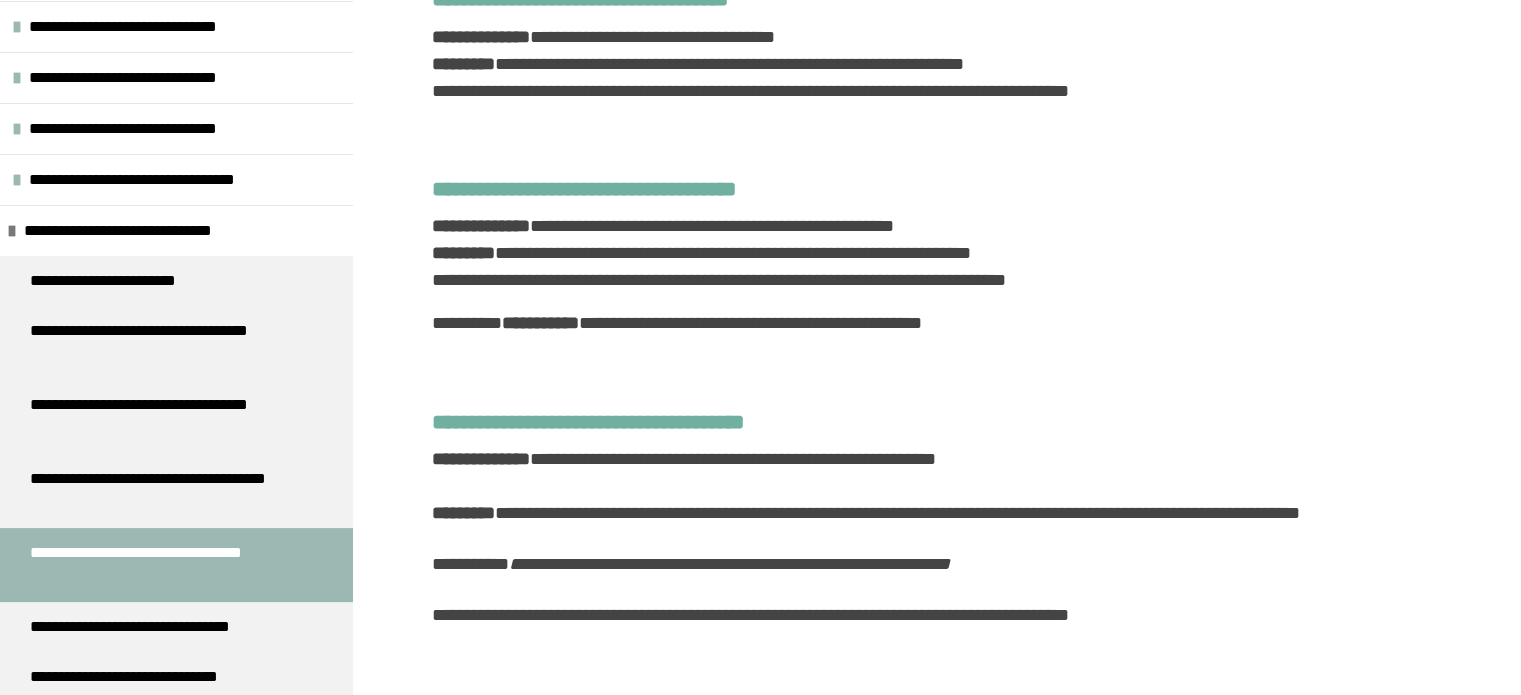 scroll, scrollTop: 1660, scrollLeft: 0, axis: vertical 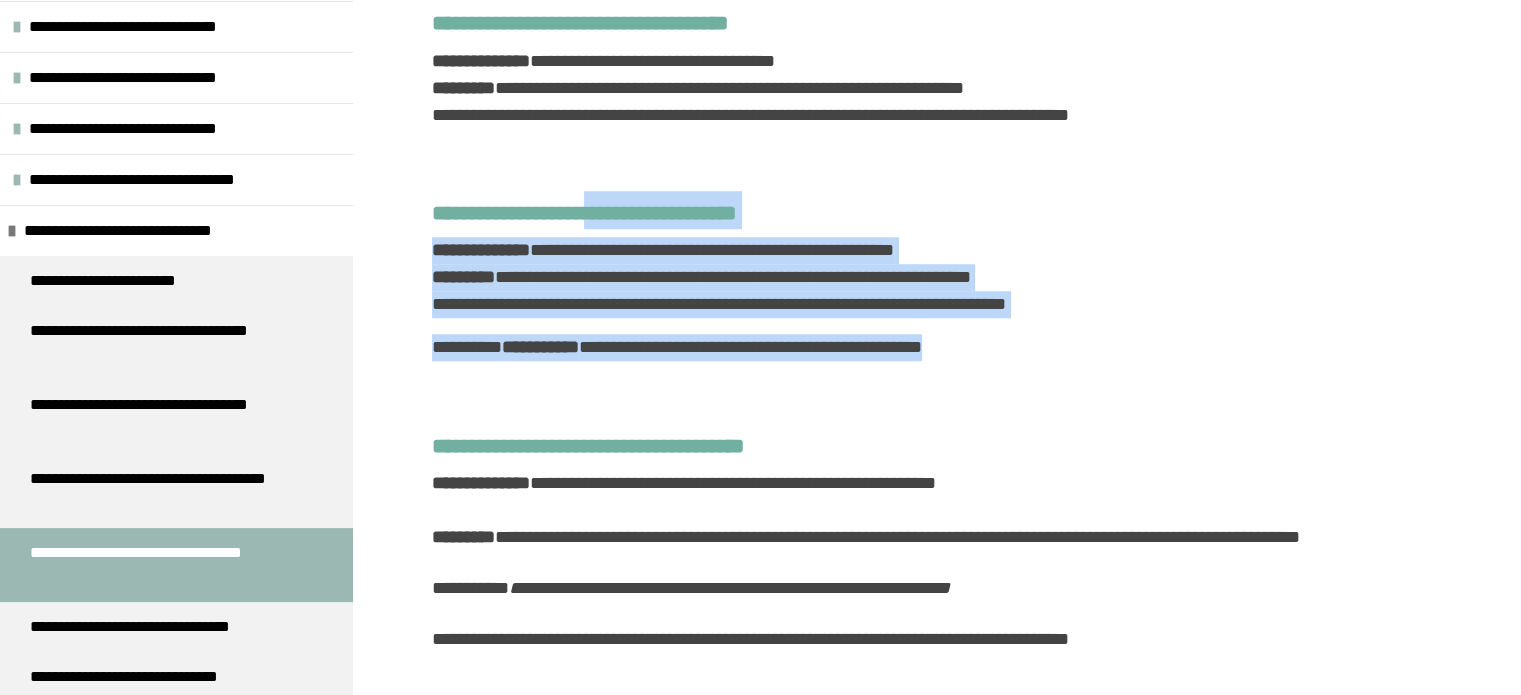 drag, startPoint x: 618, startPoint y: 225, endPoint x: 1143, endPoint y: 381, distance: 547.68695 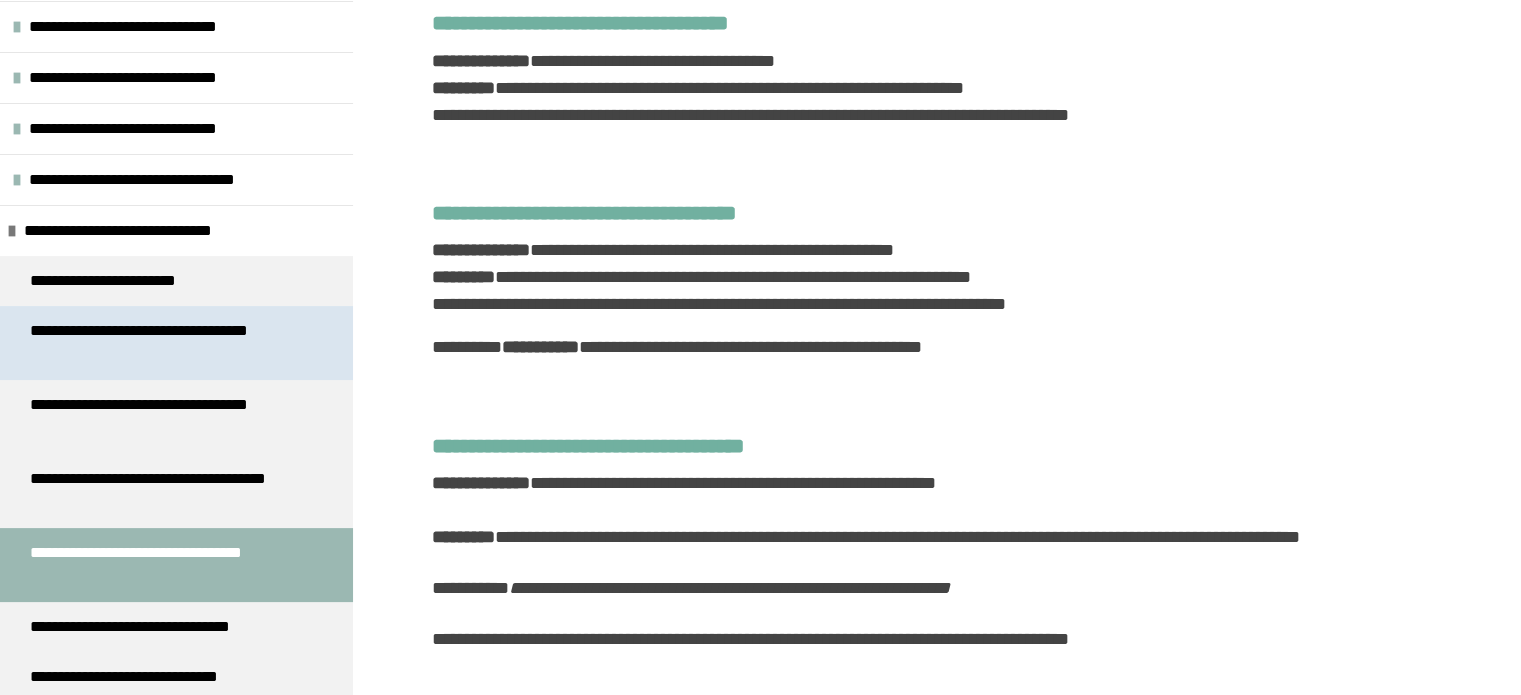 click on "**********" at bounding box center (161, 343) 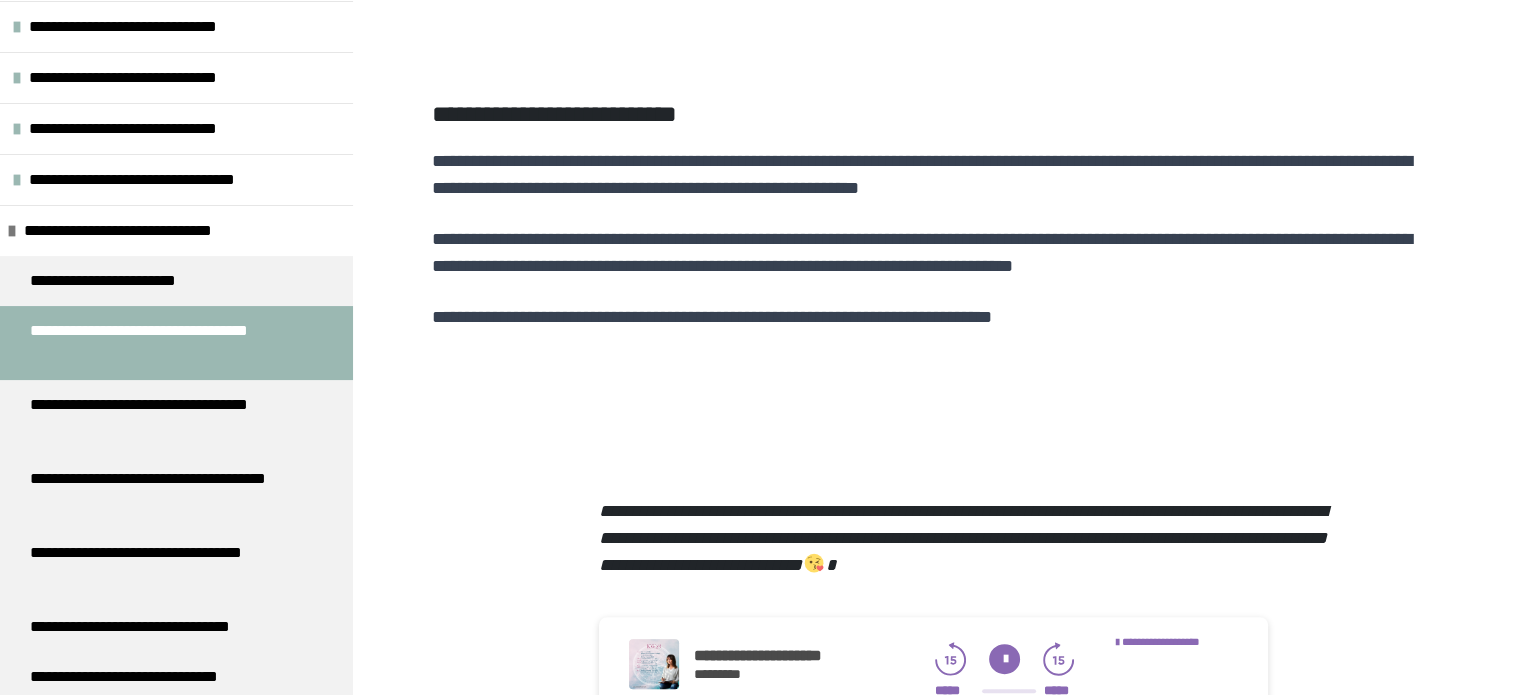 scroll, scrollTop: 960, scrollLeft: 0, axis: vertical 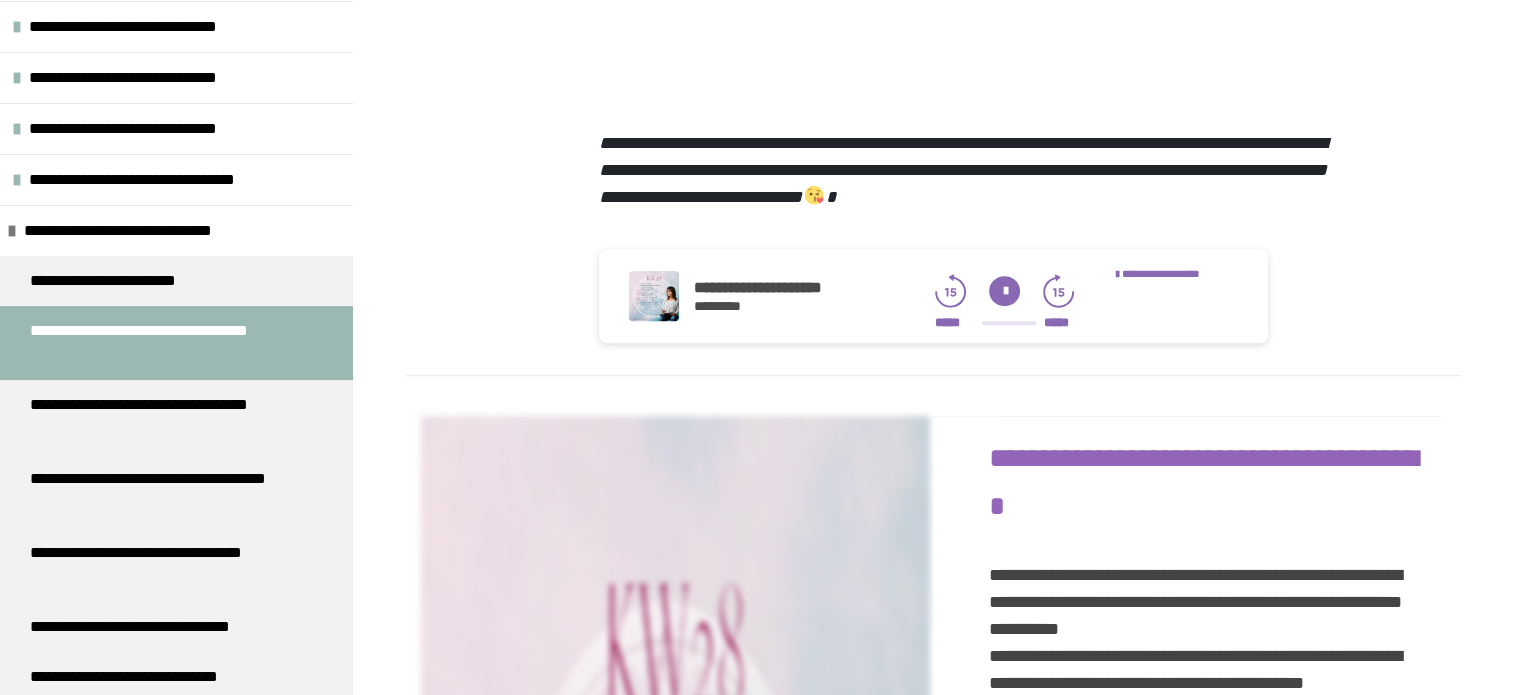 click 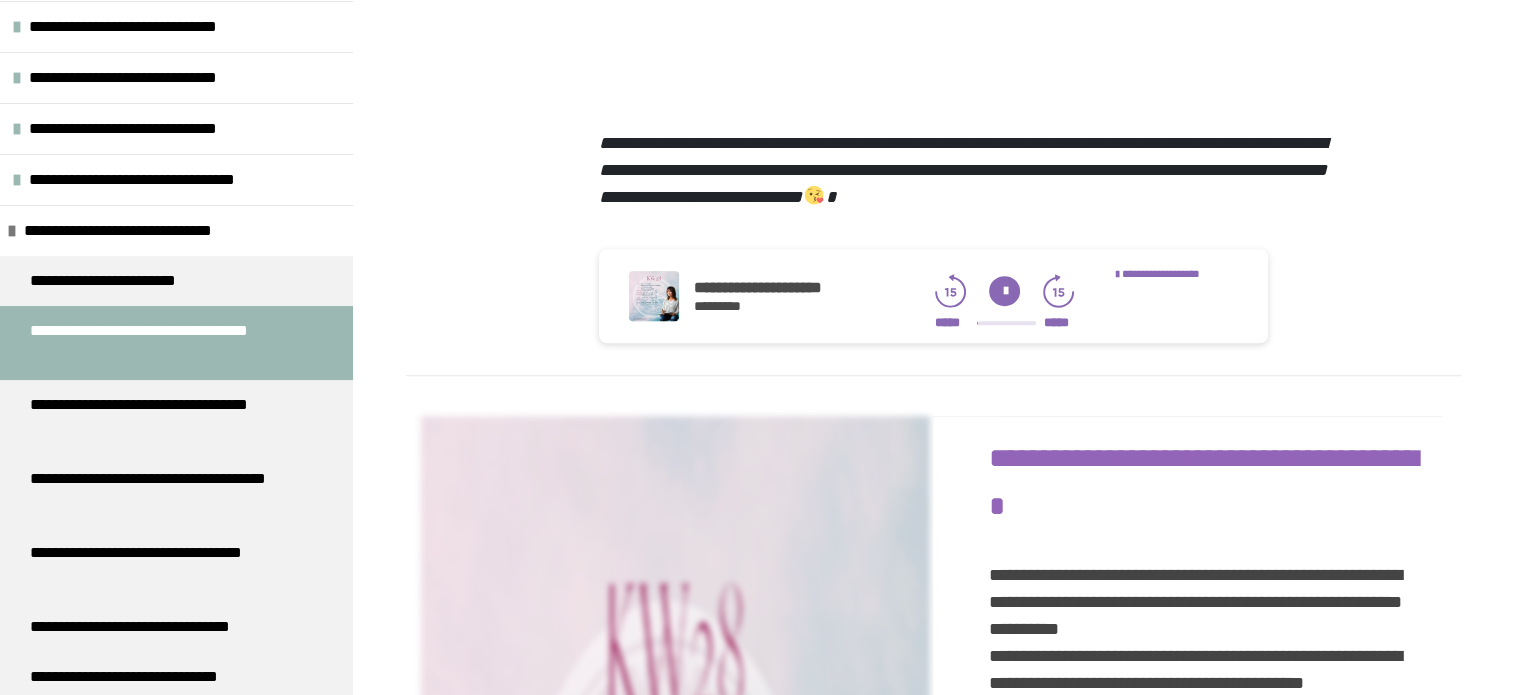 click 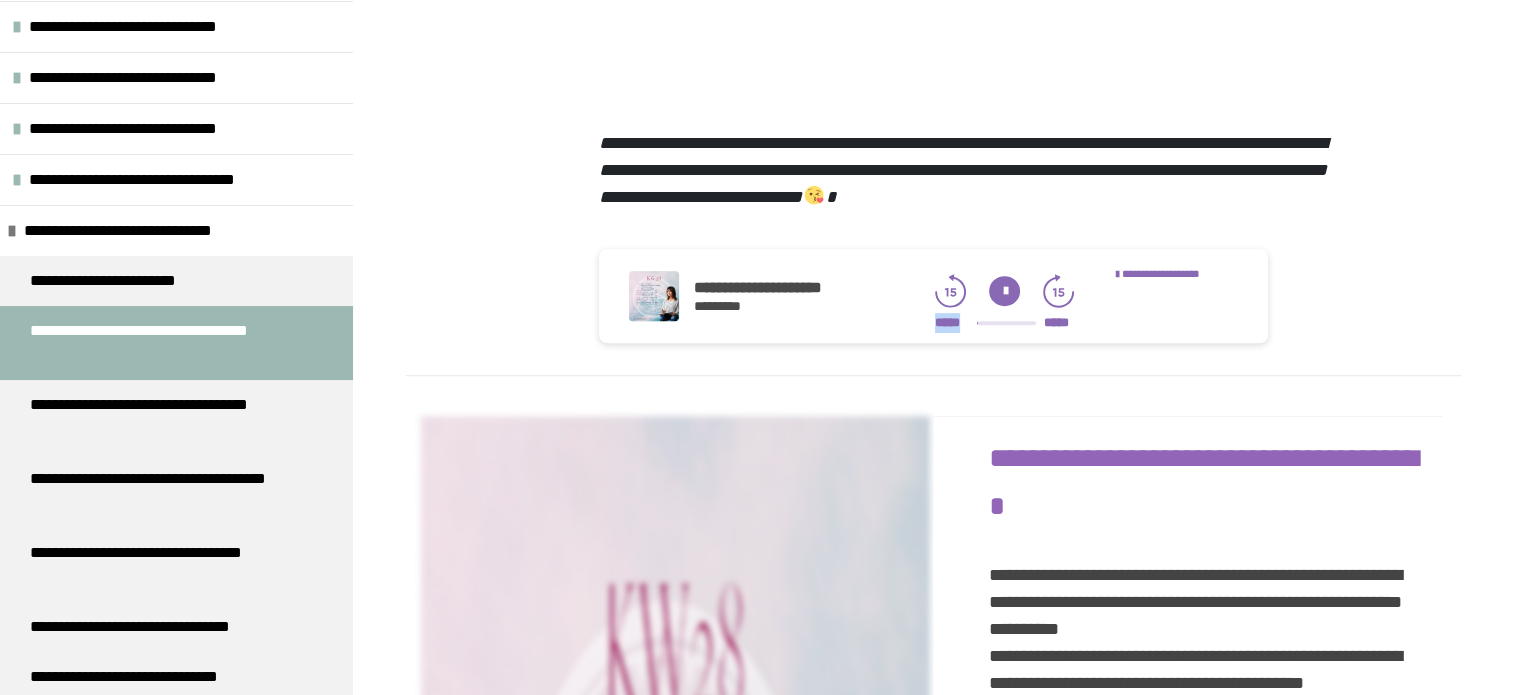 click 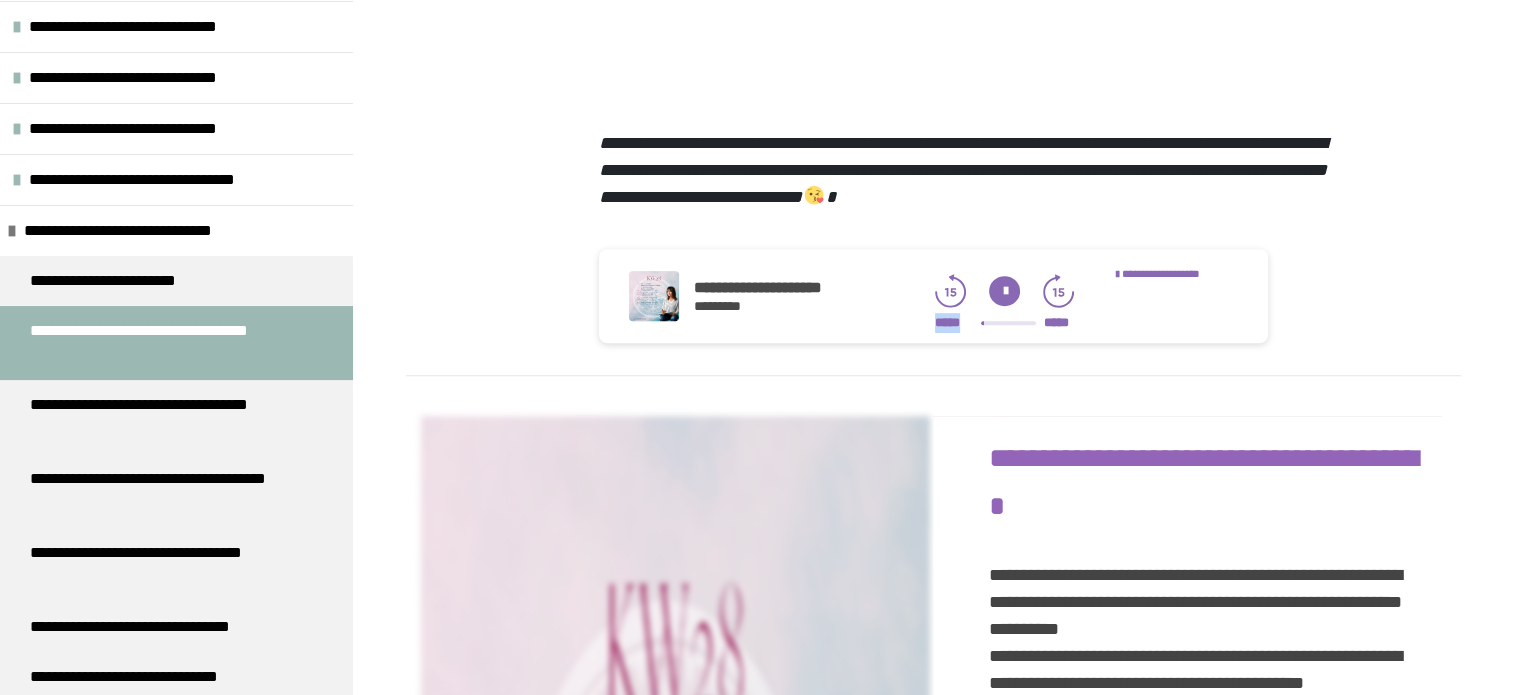 click 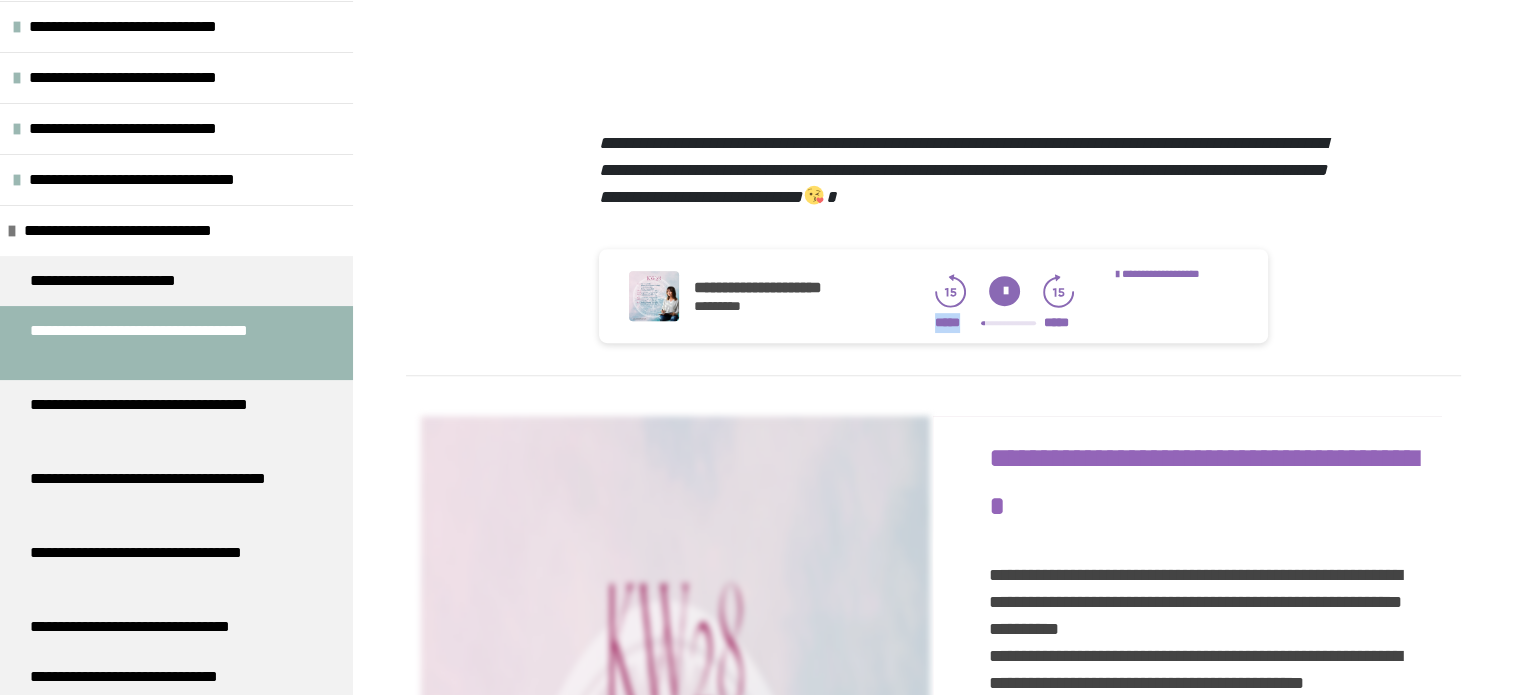 click 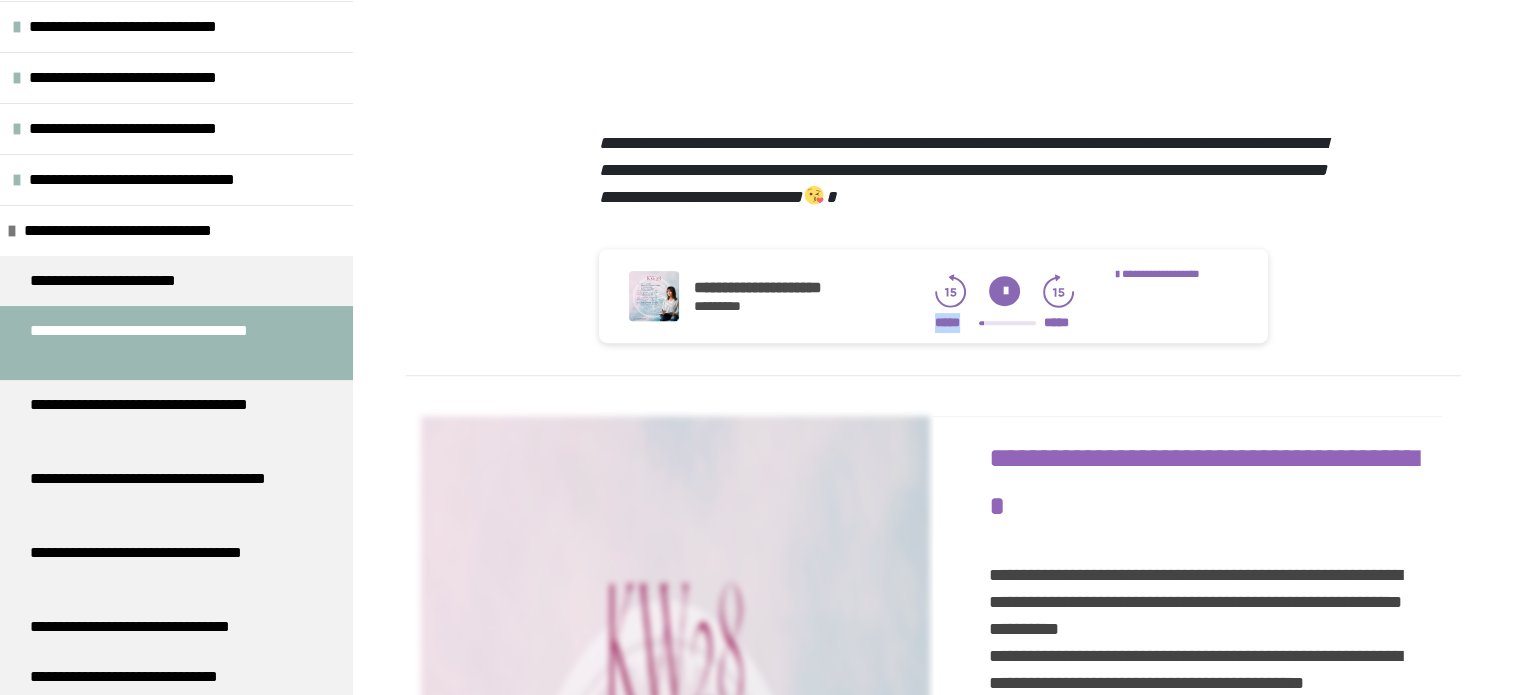 click 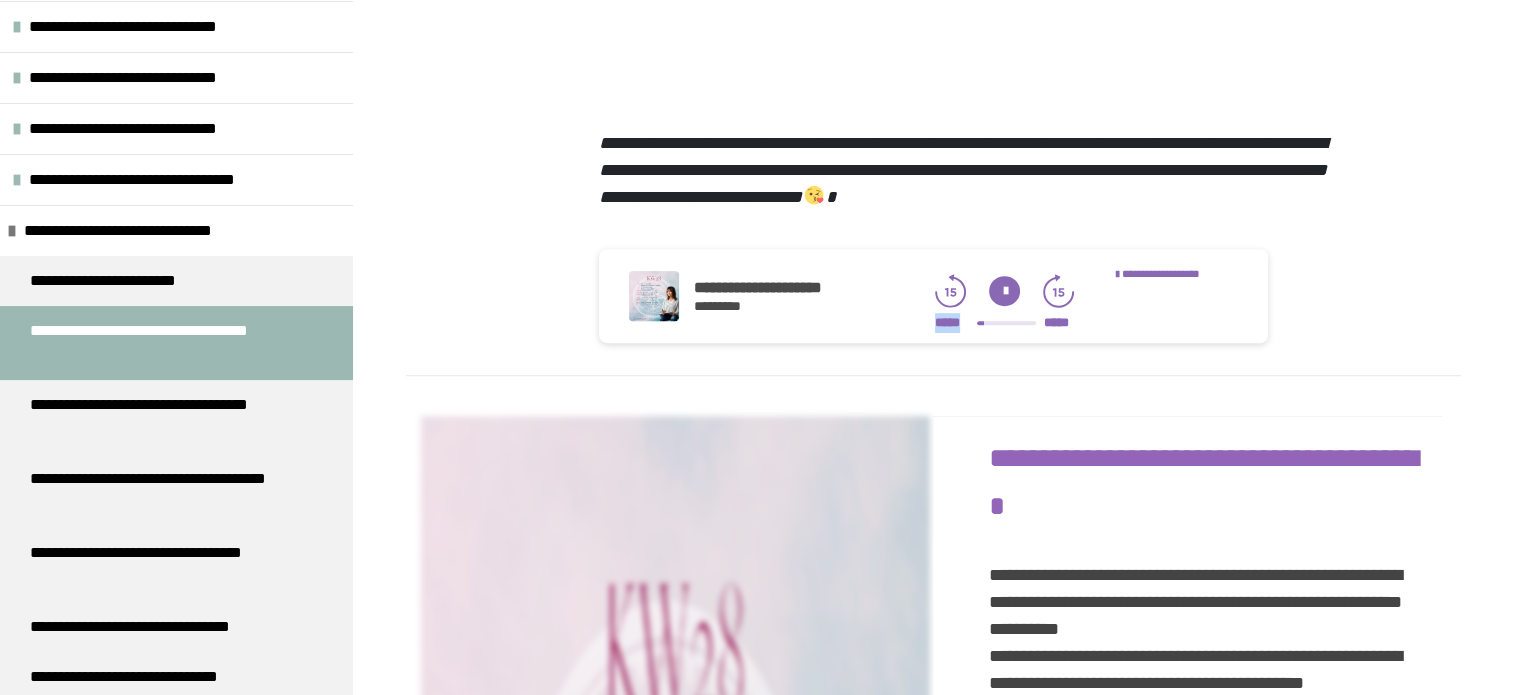 click 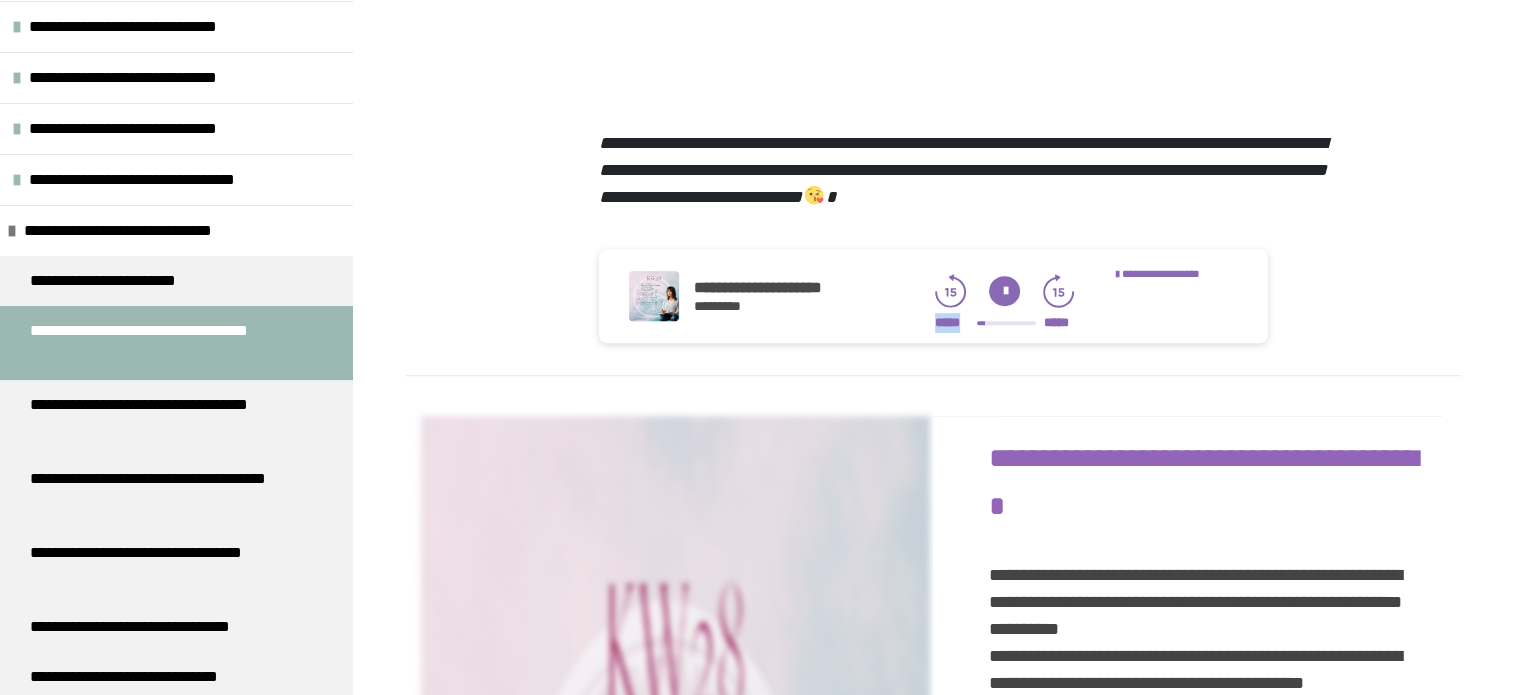 click 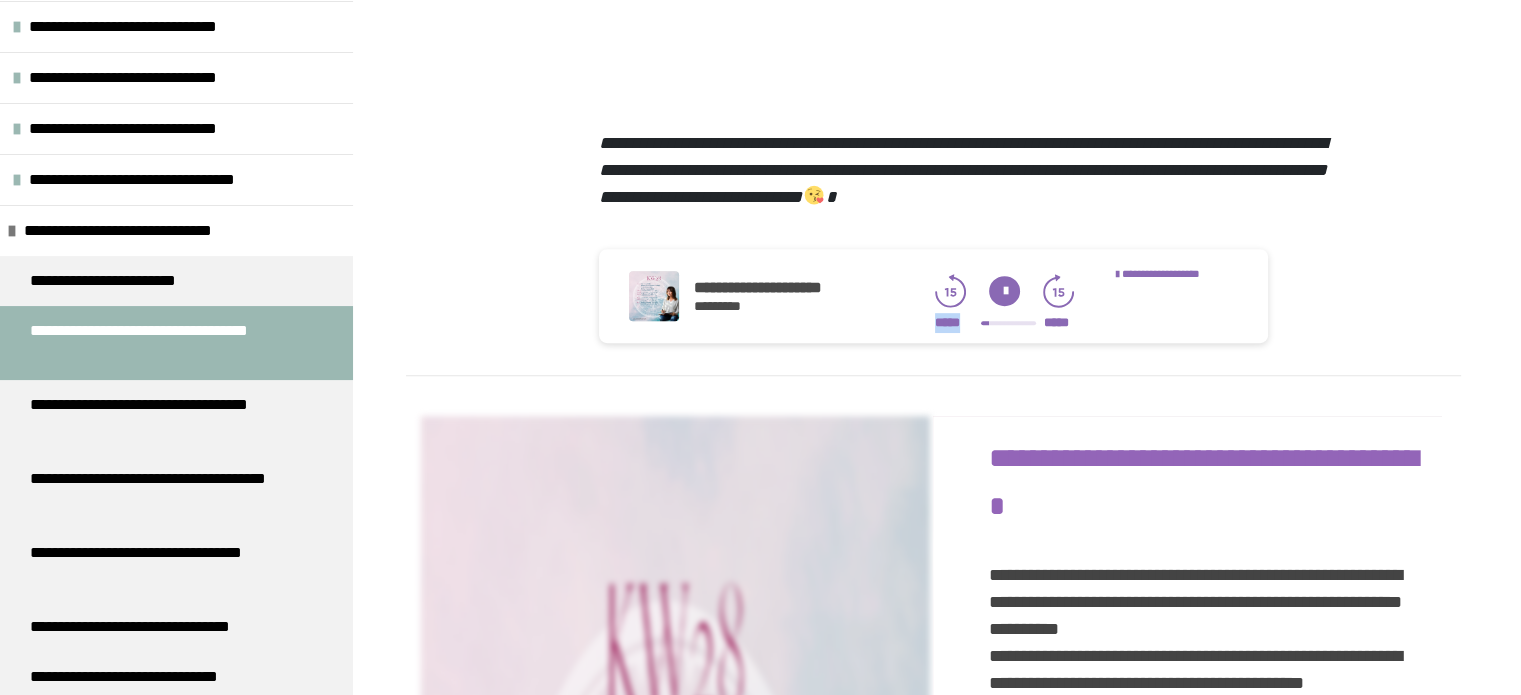 click 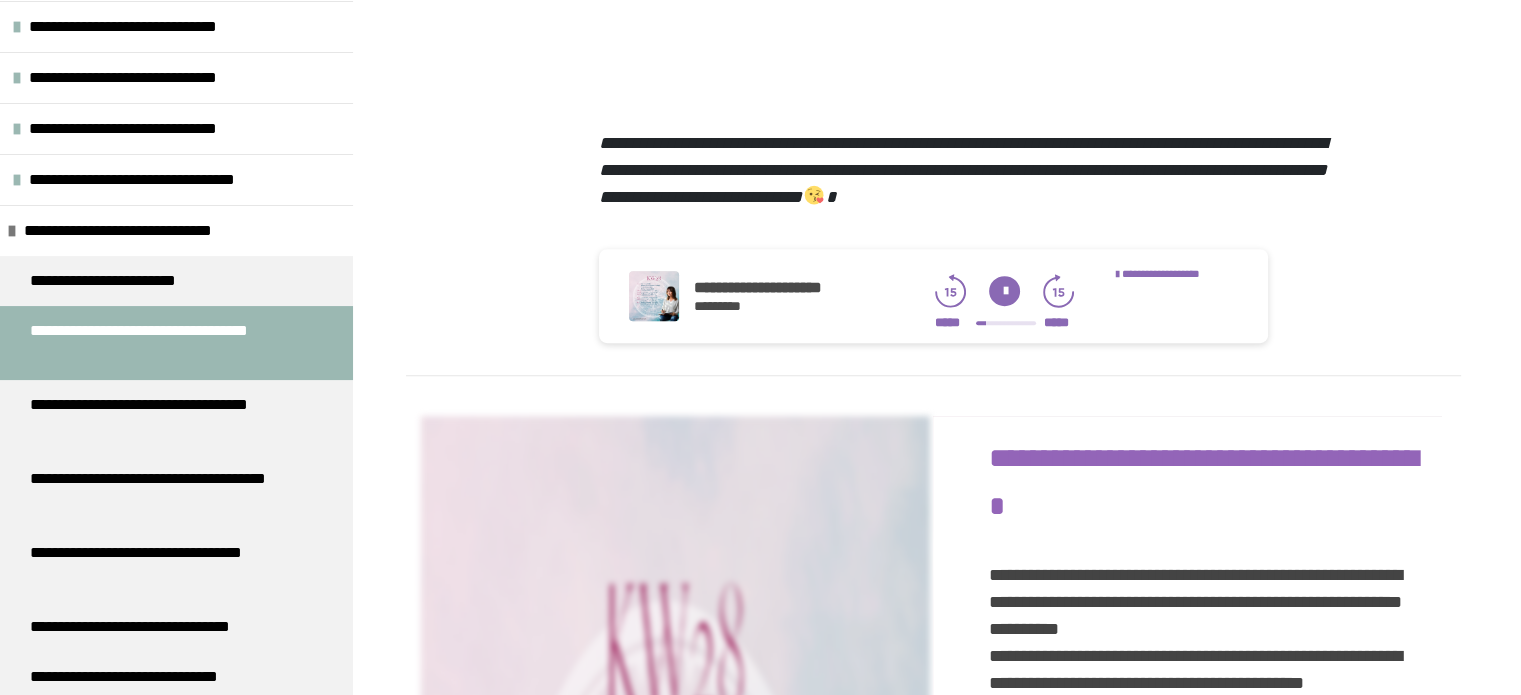 click 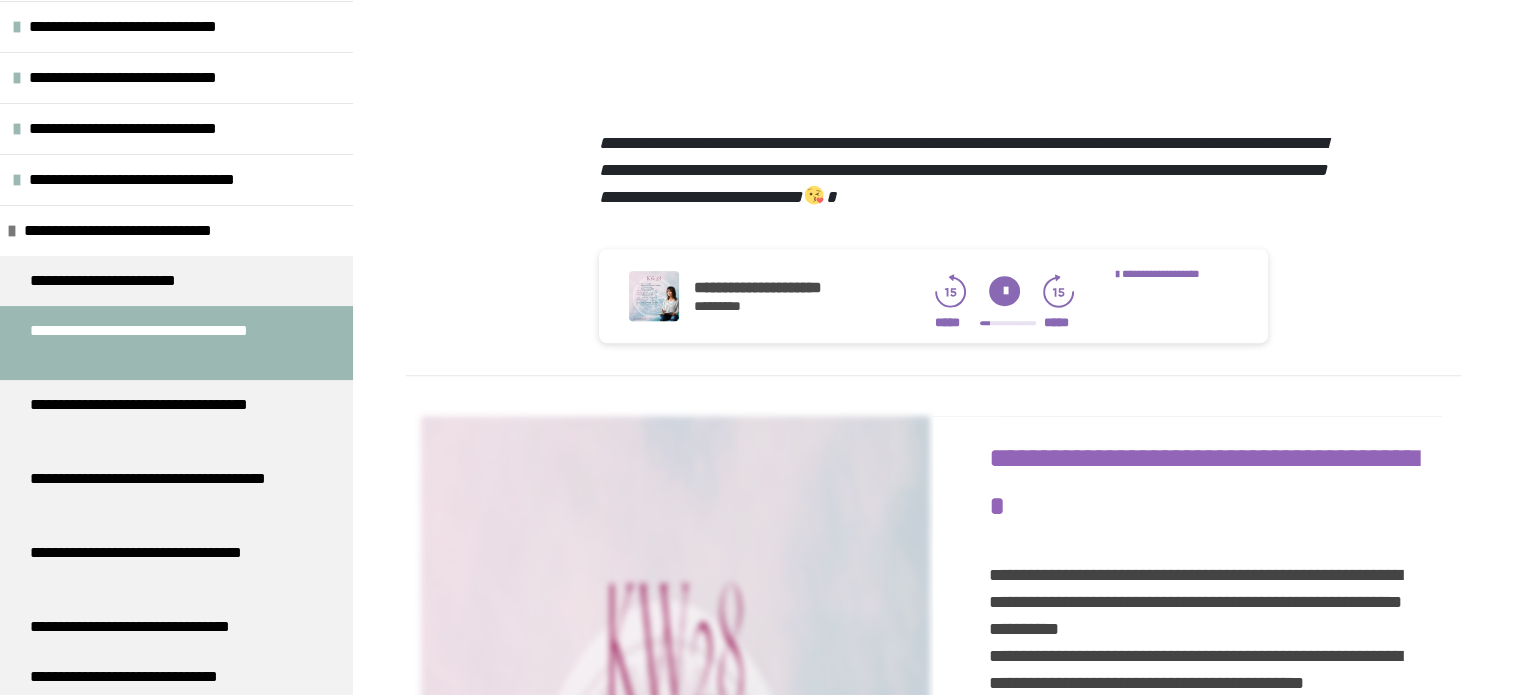 click 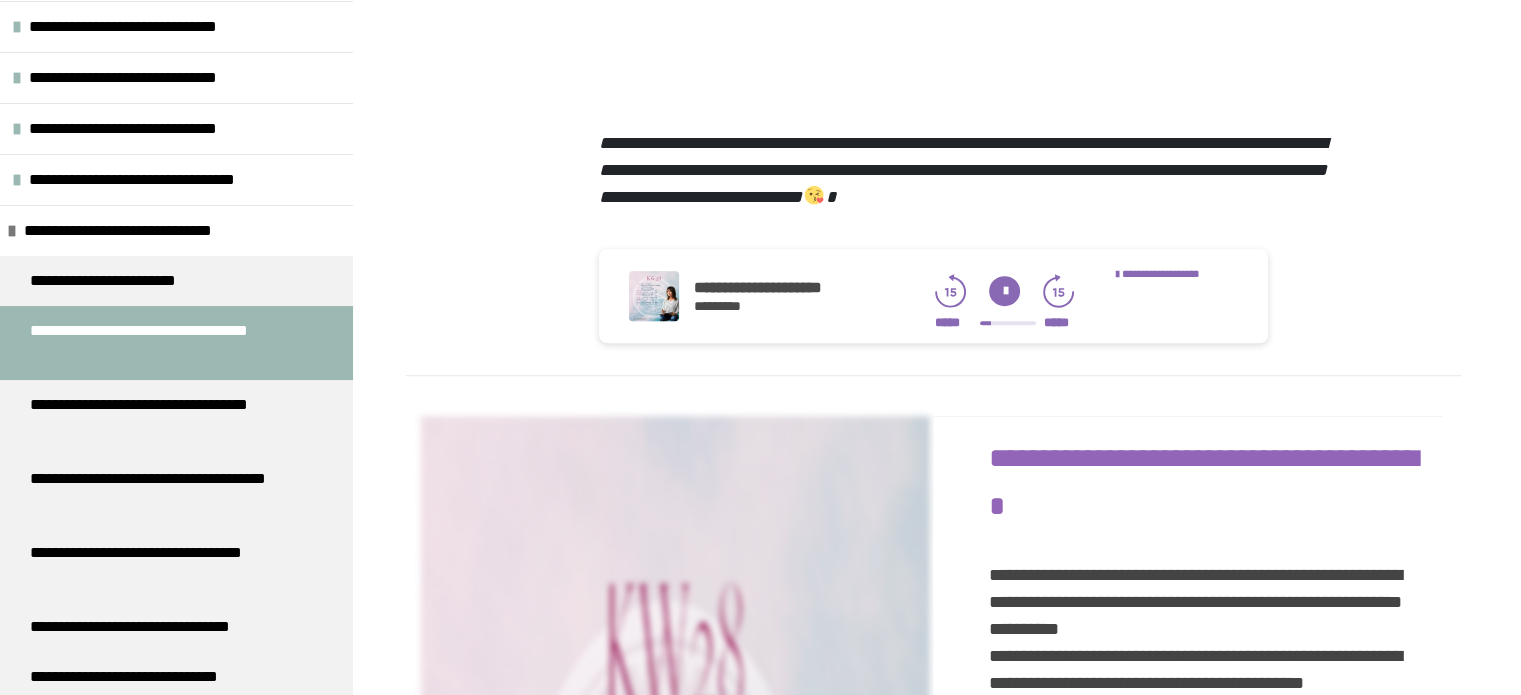 click 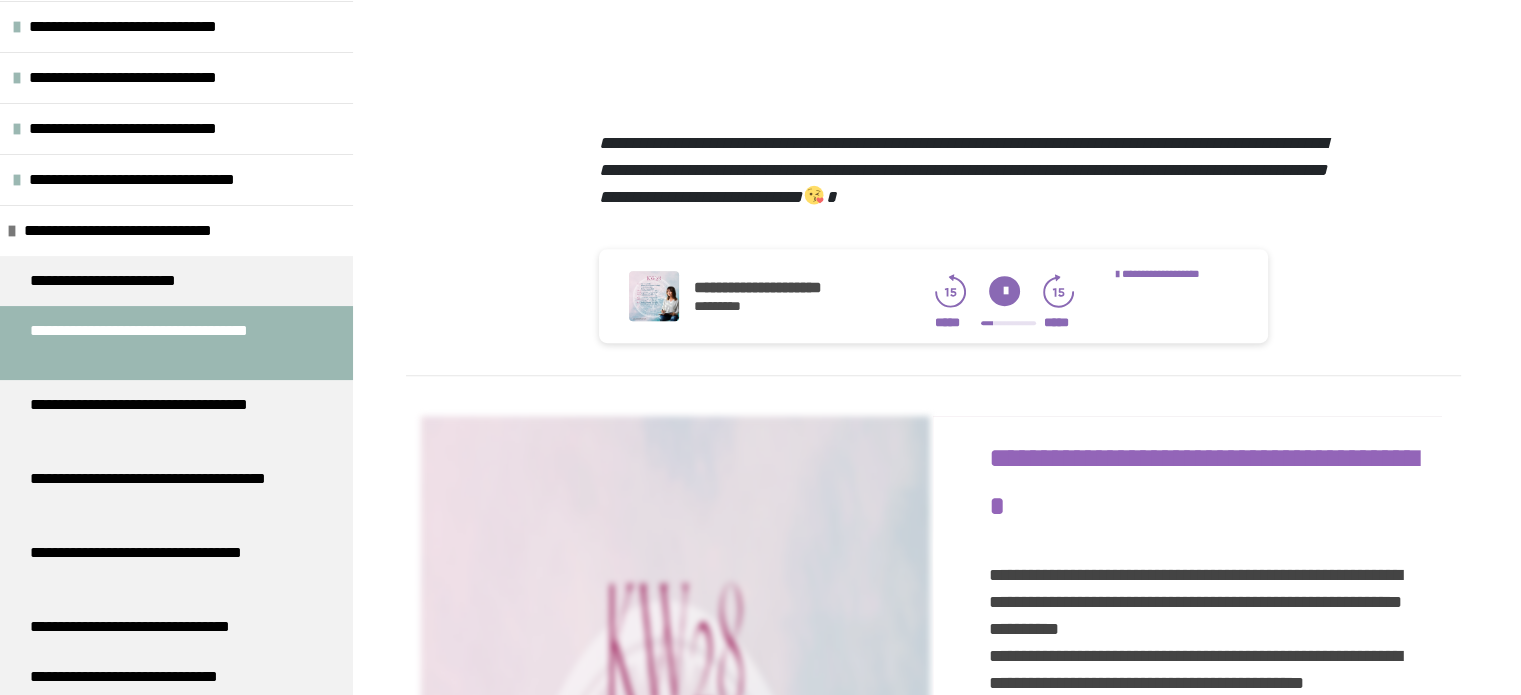 click 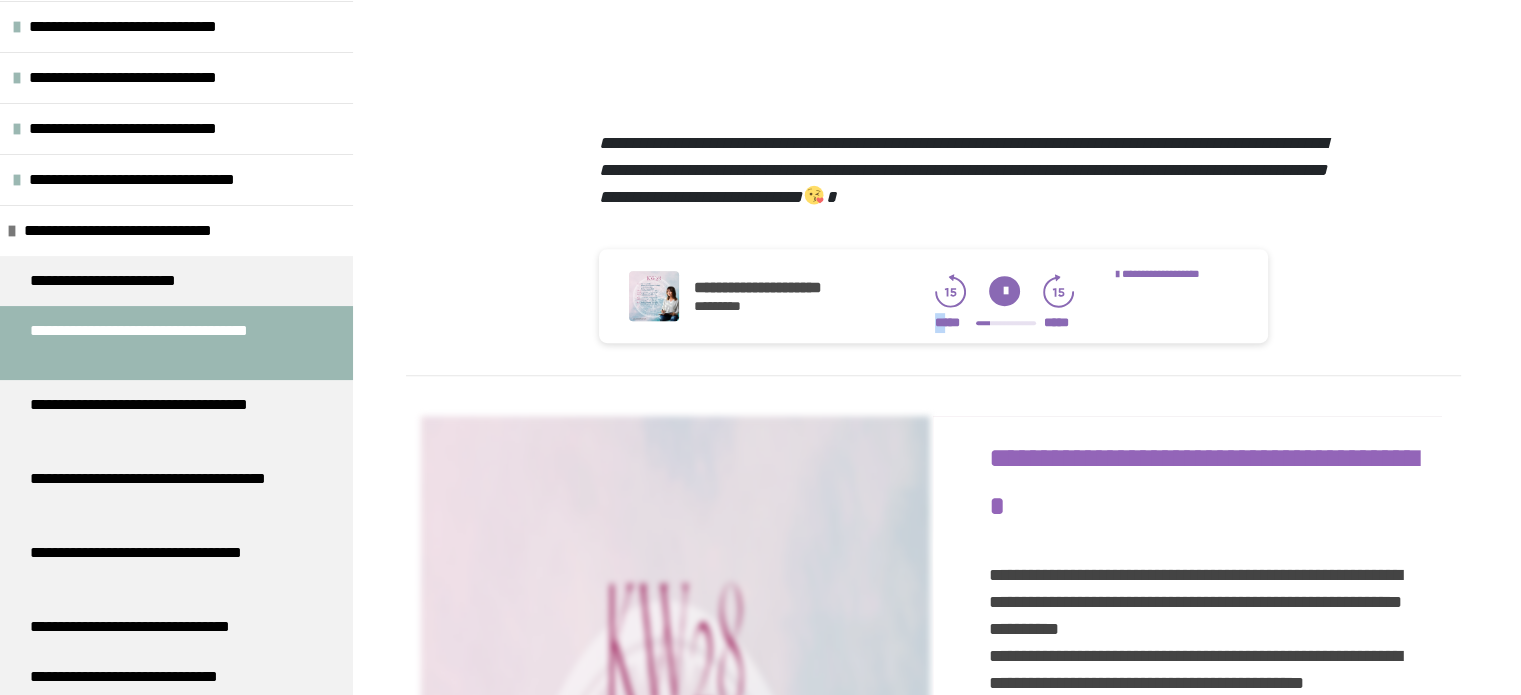 click 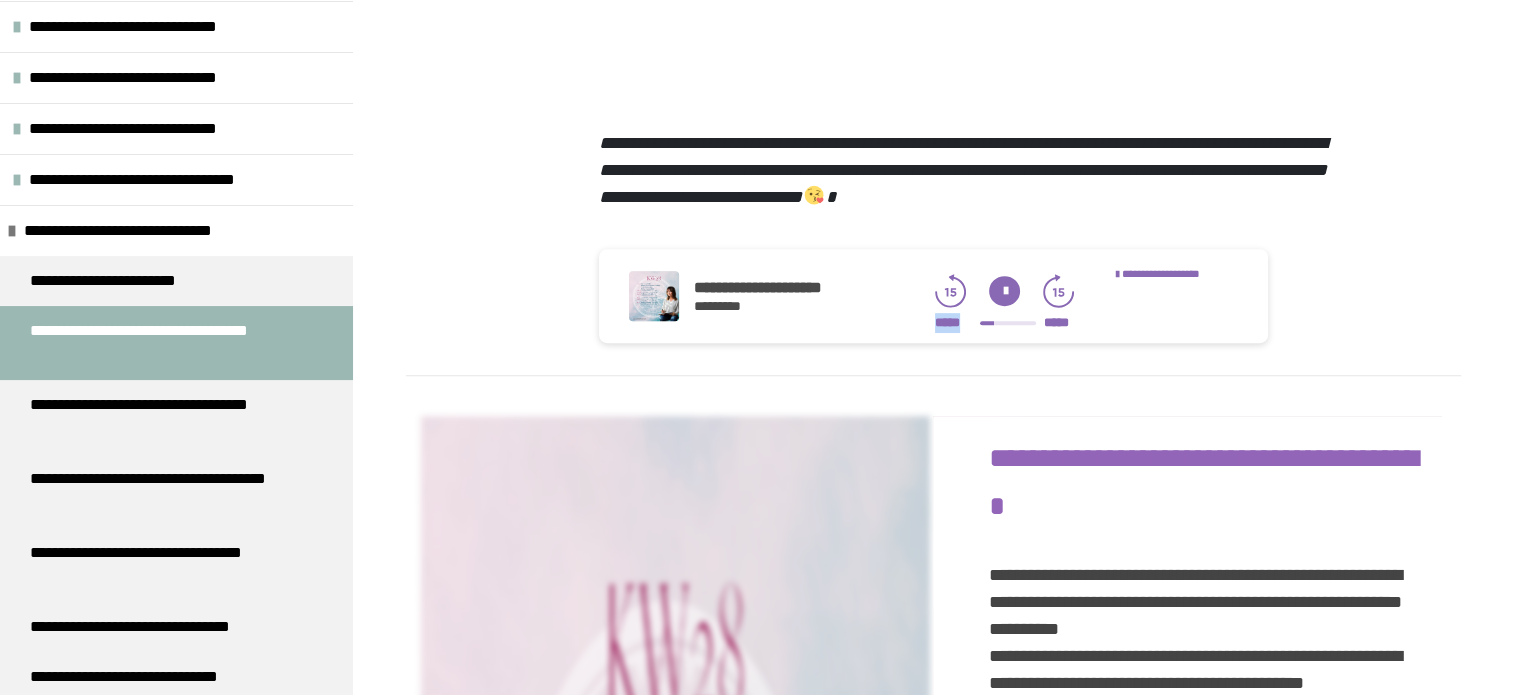 click 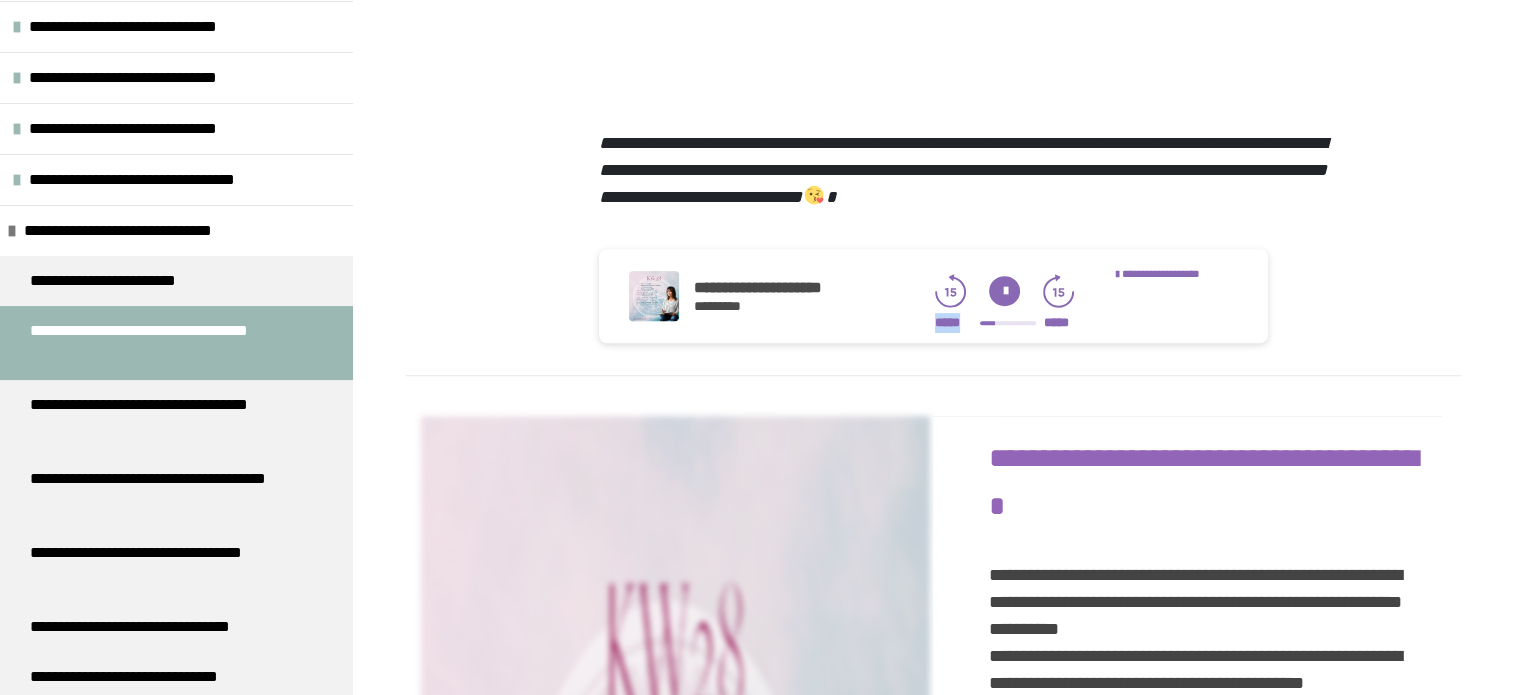 click 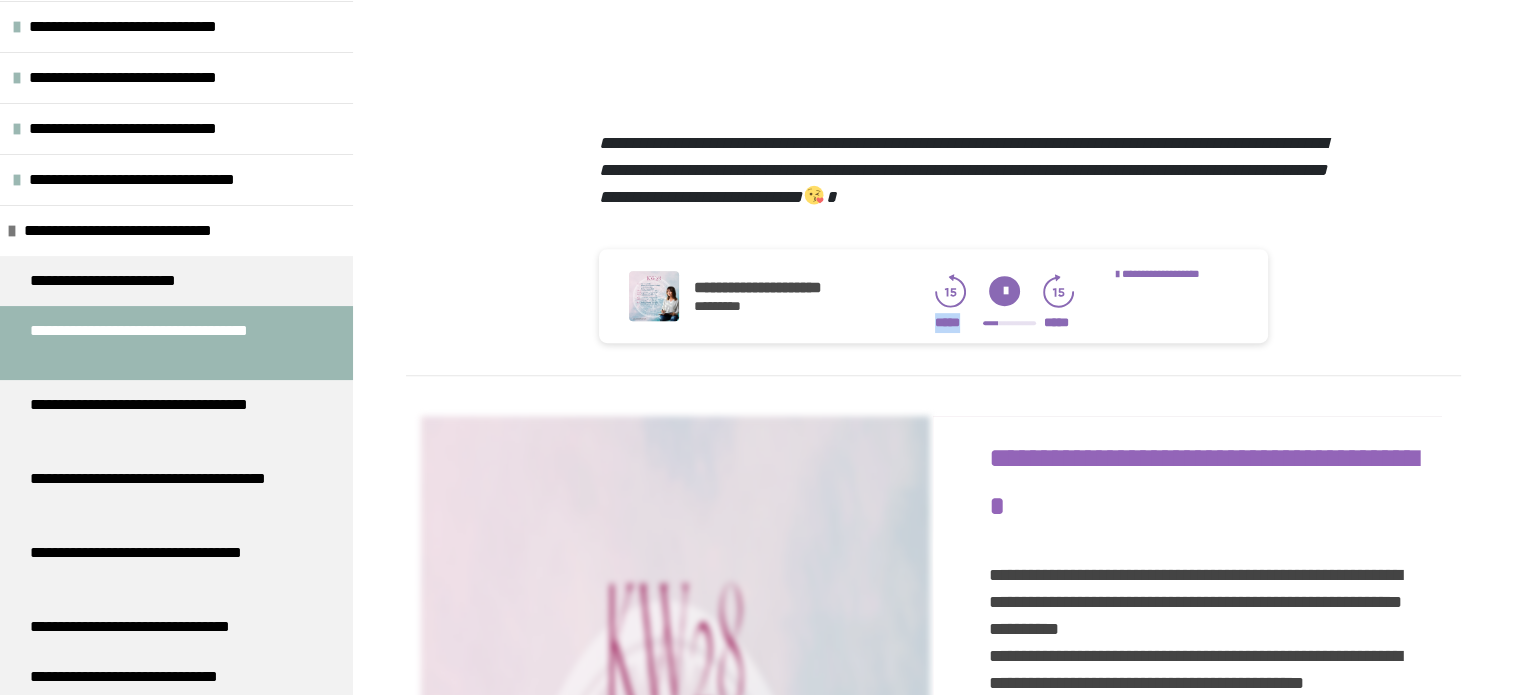 click 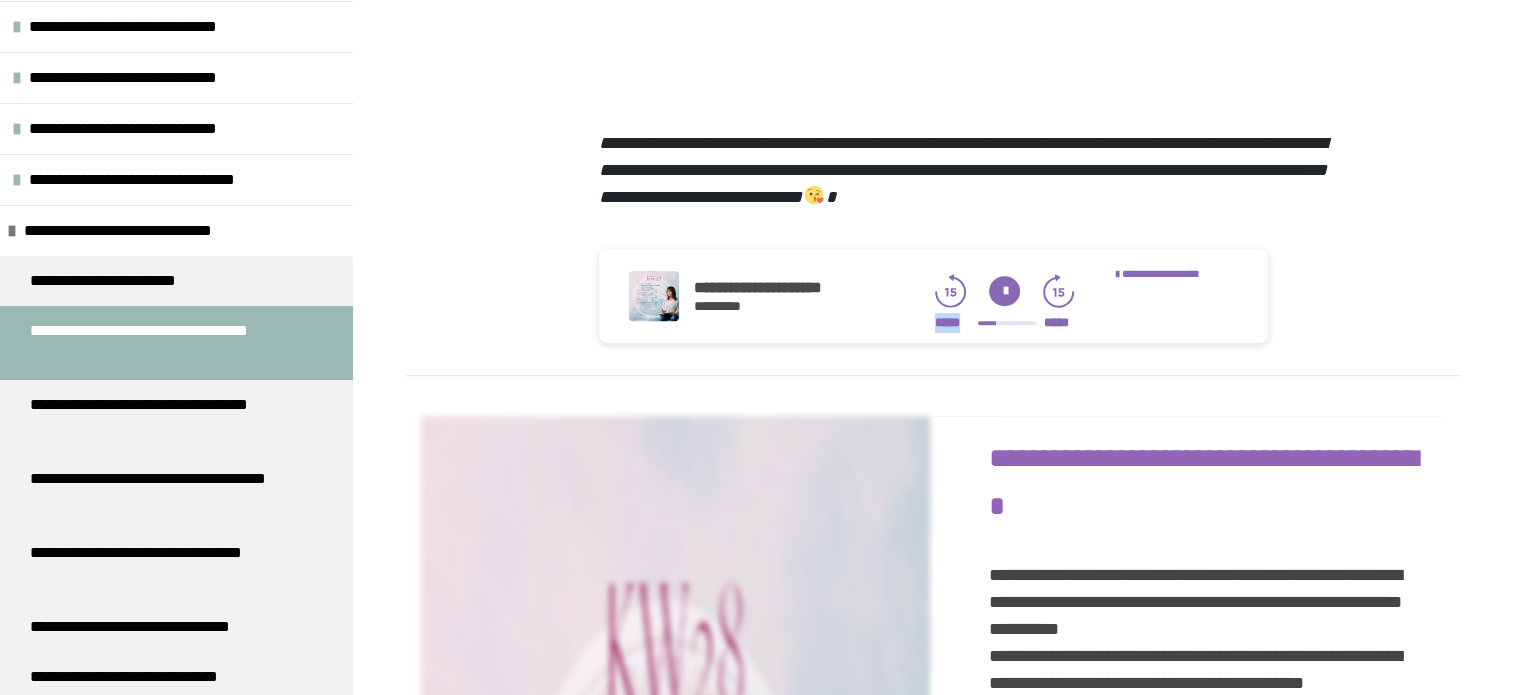 click 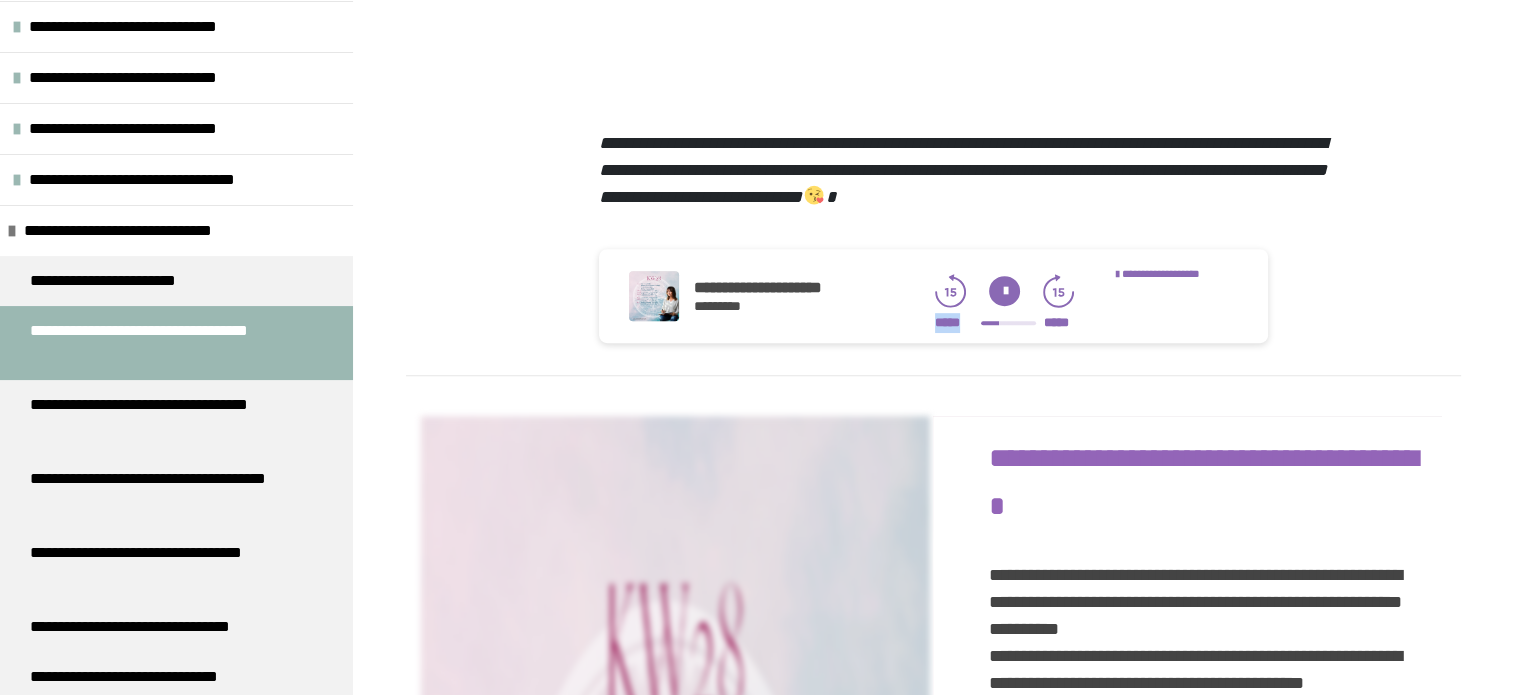 click 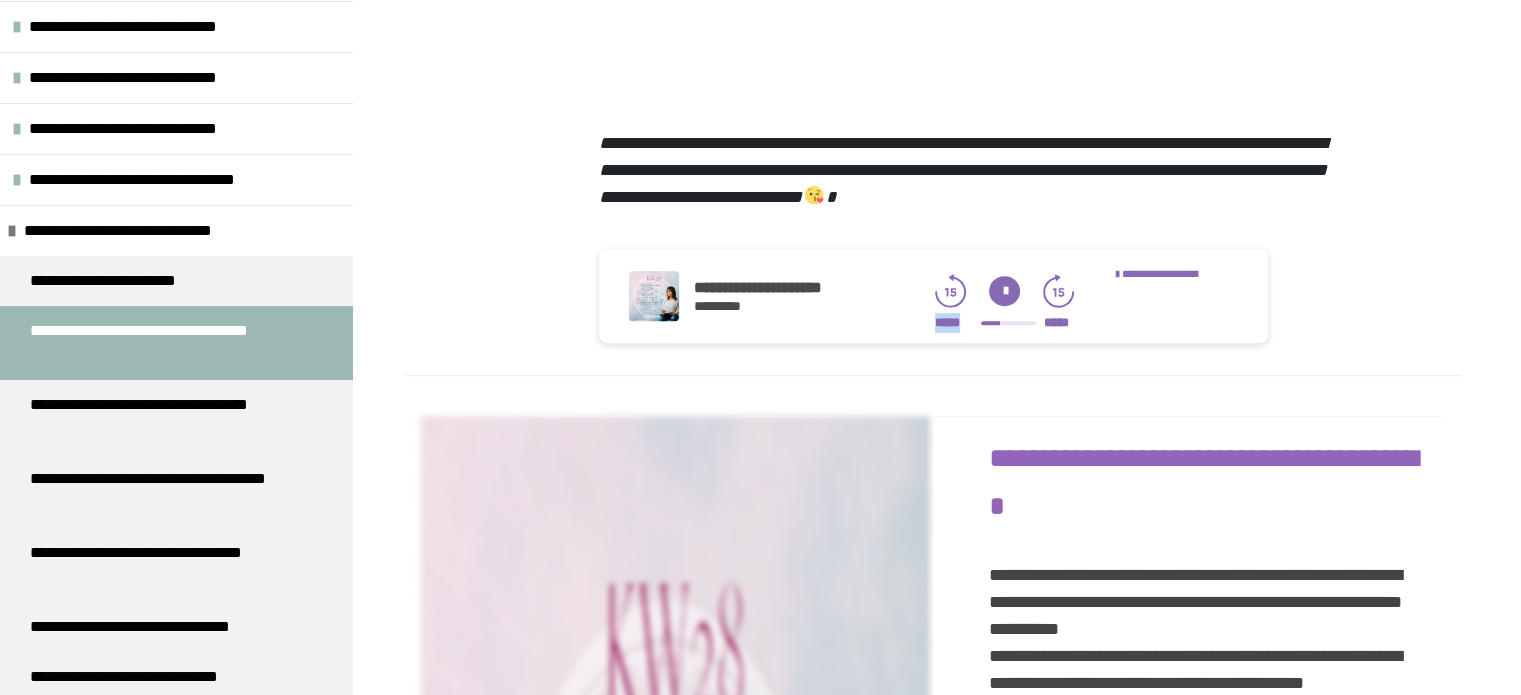 click 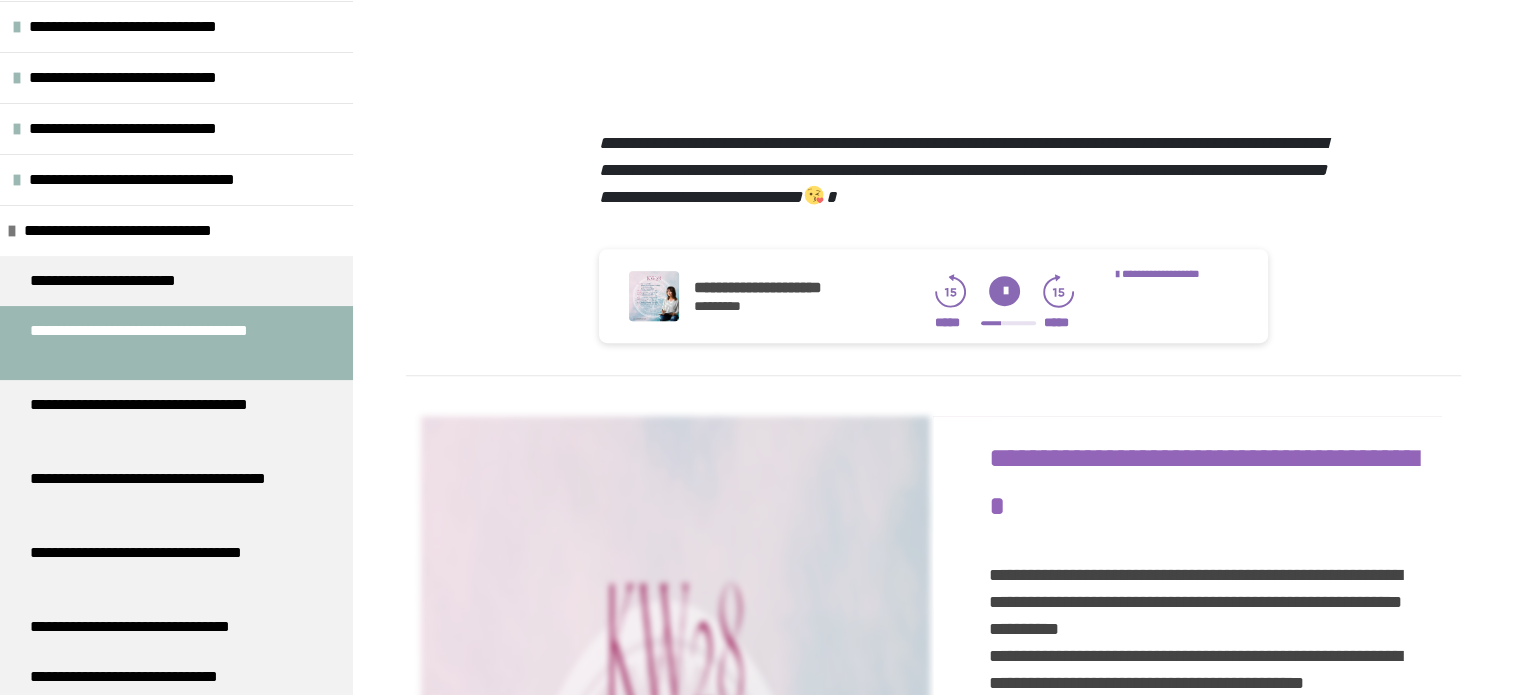 click 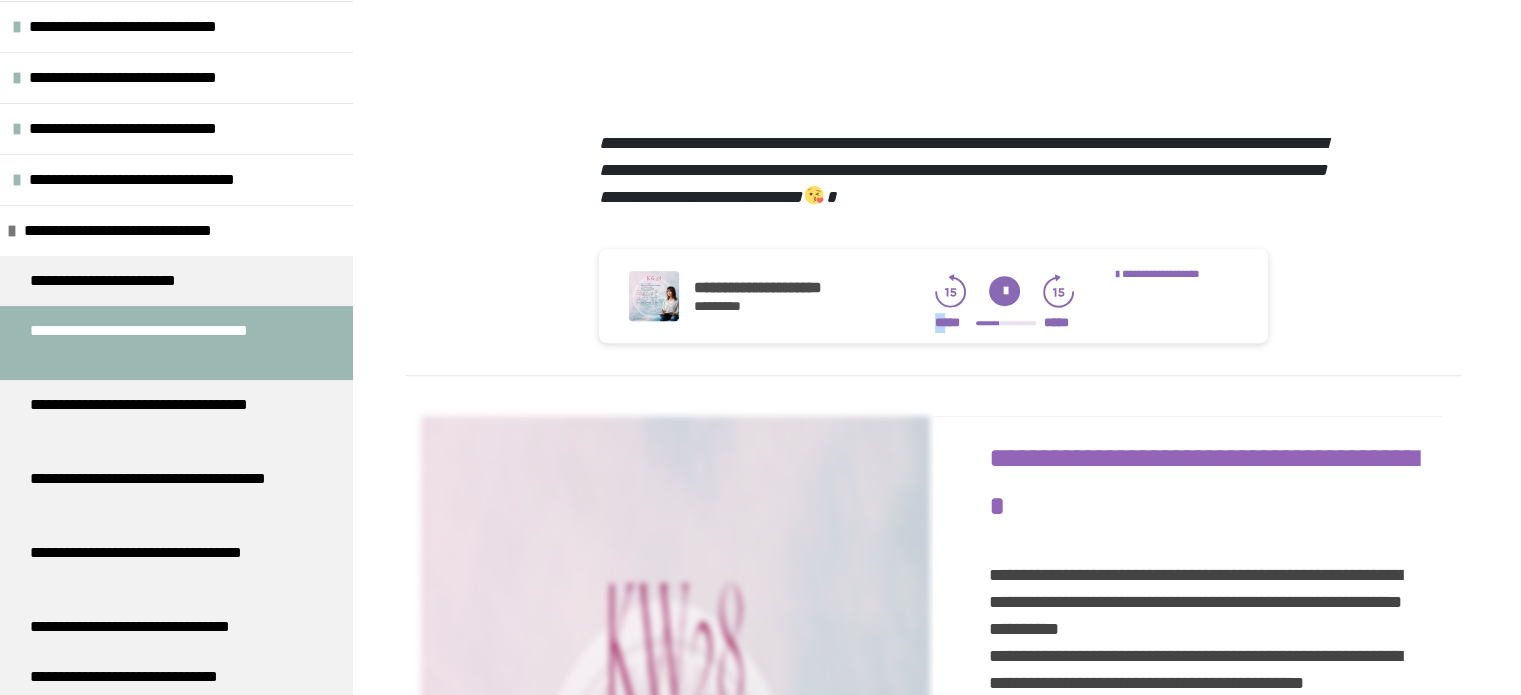 click 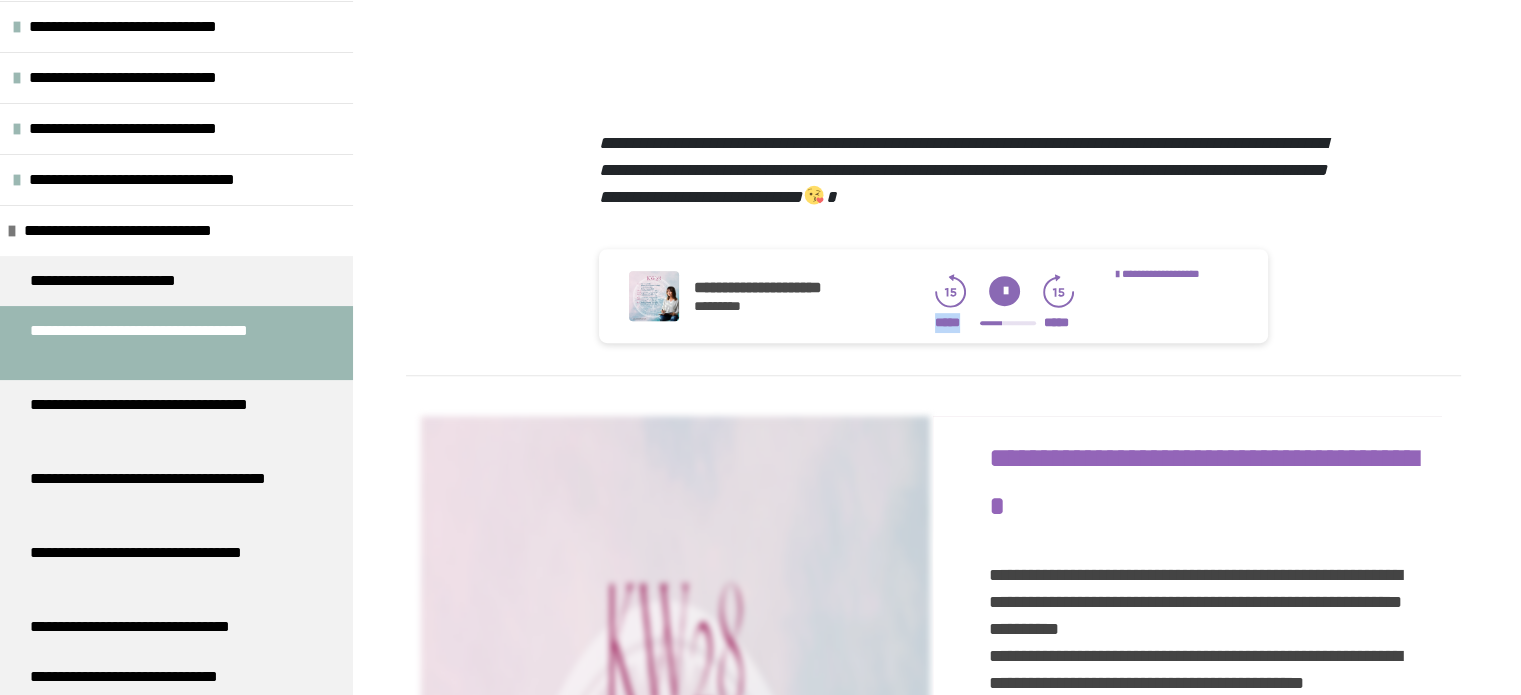 click 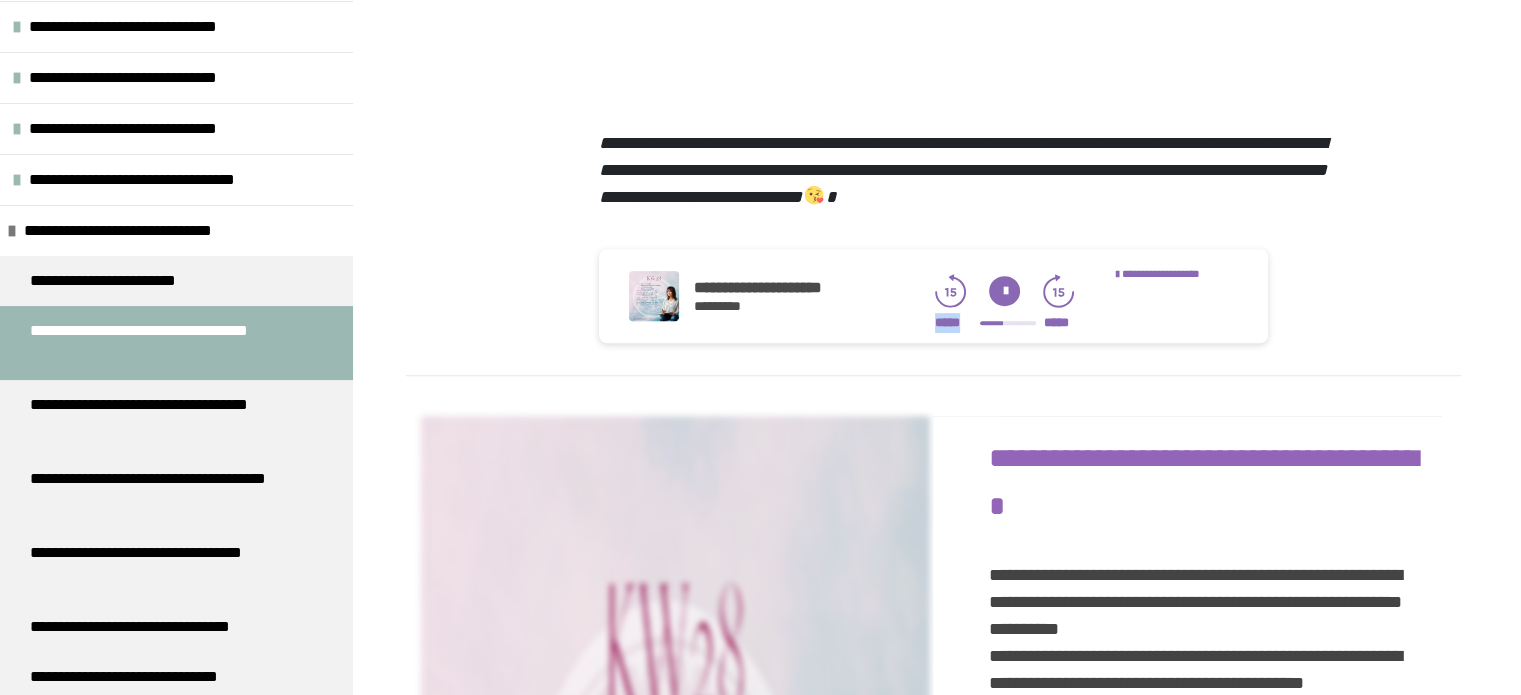 click 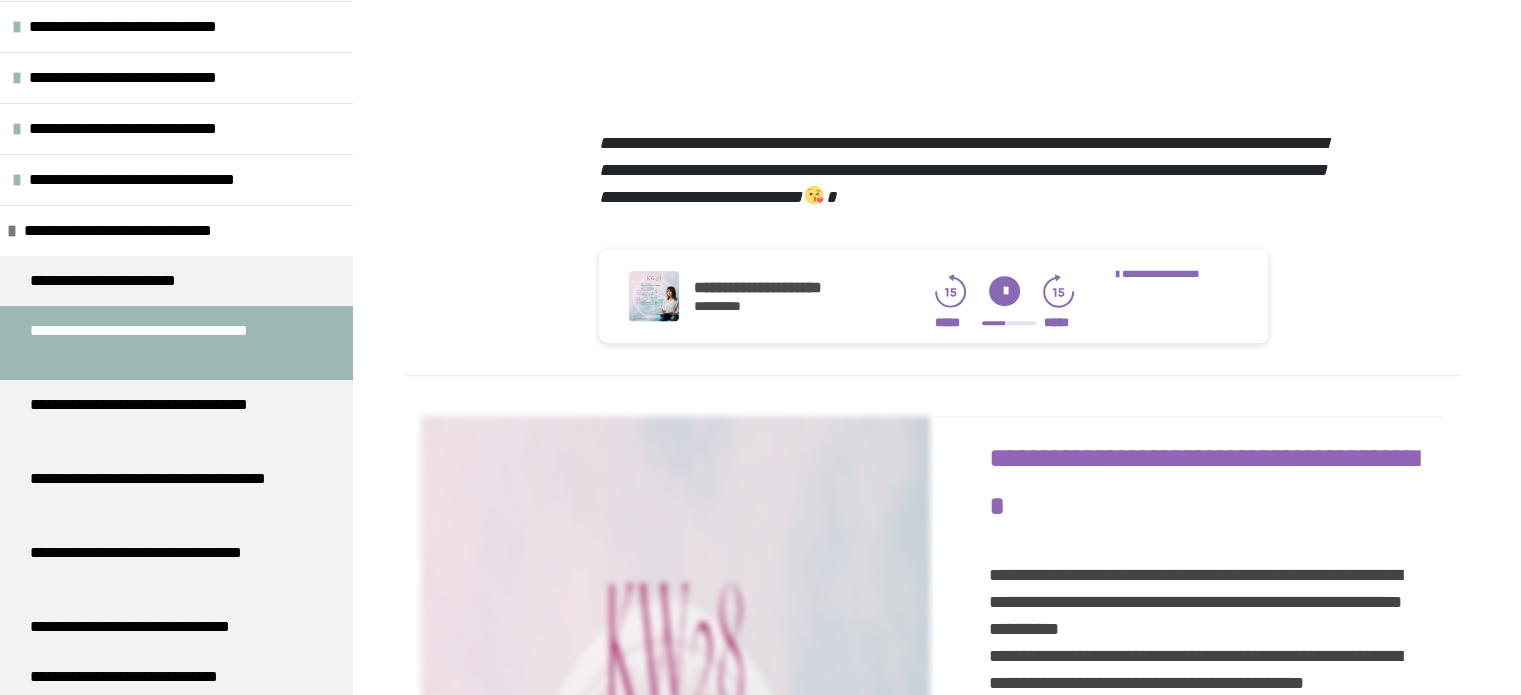click 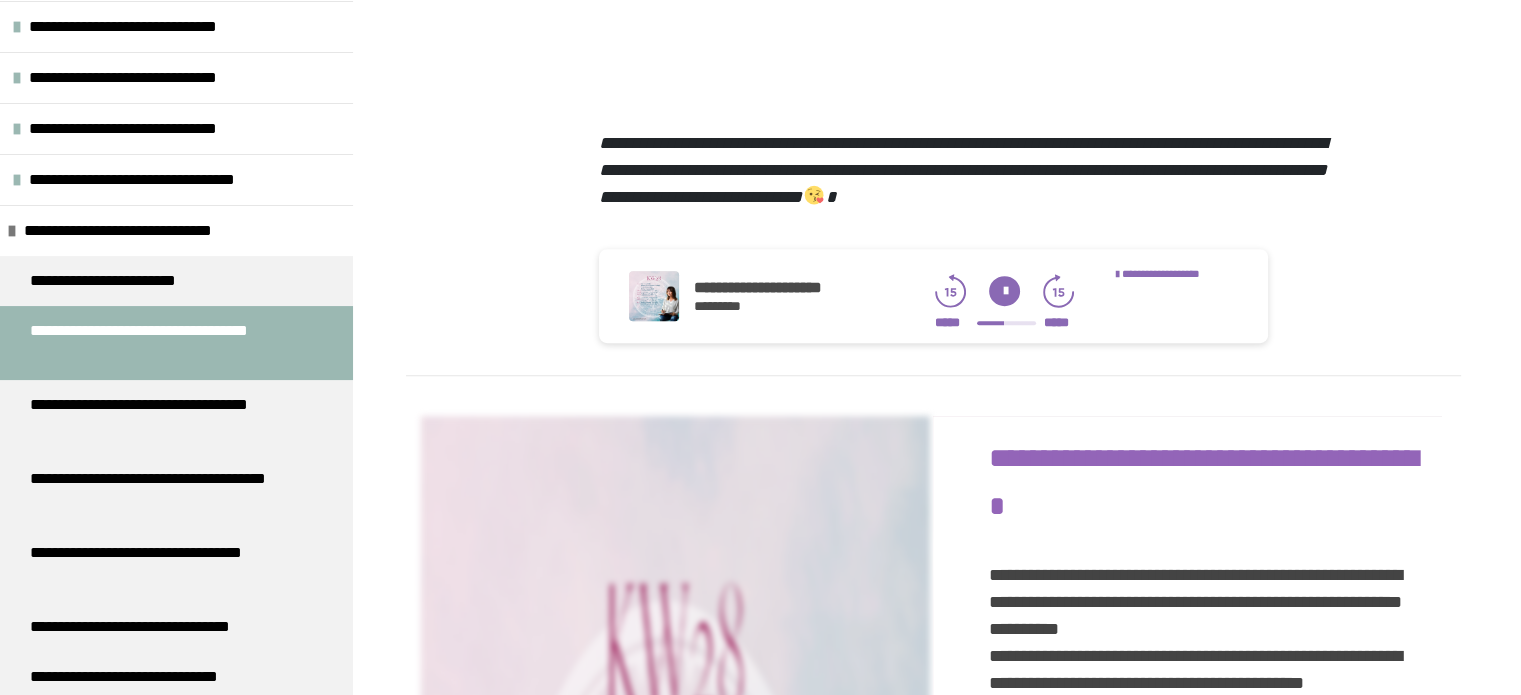 click 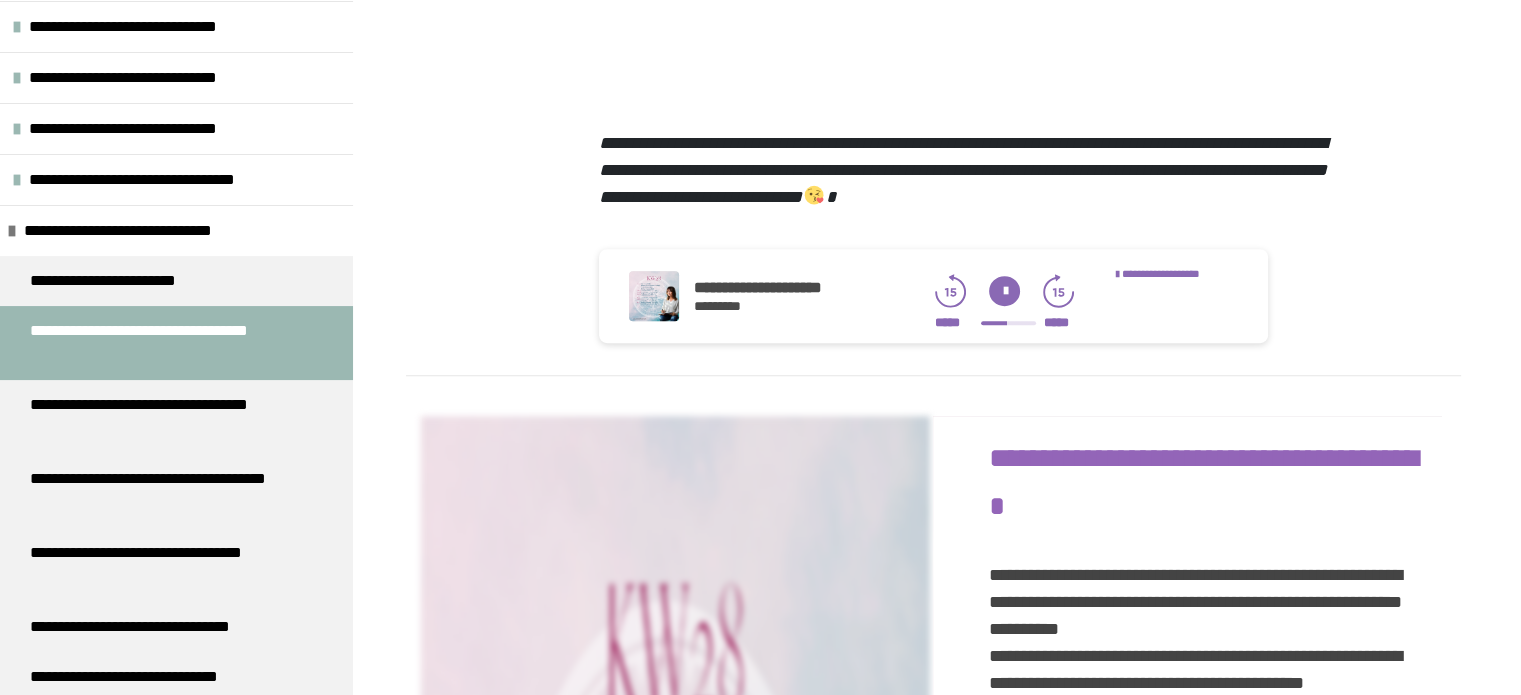 click at bounding box center (1004, 291) 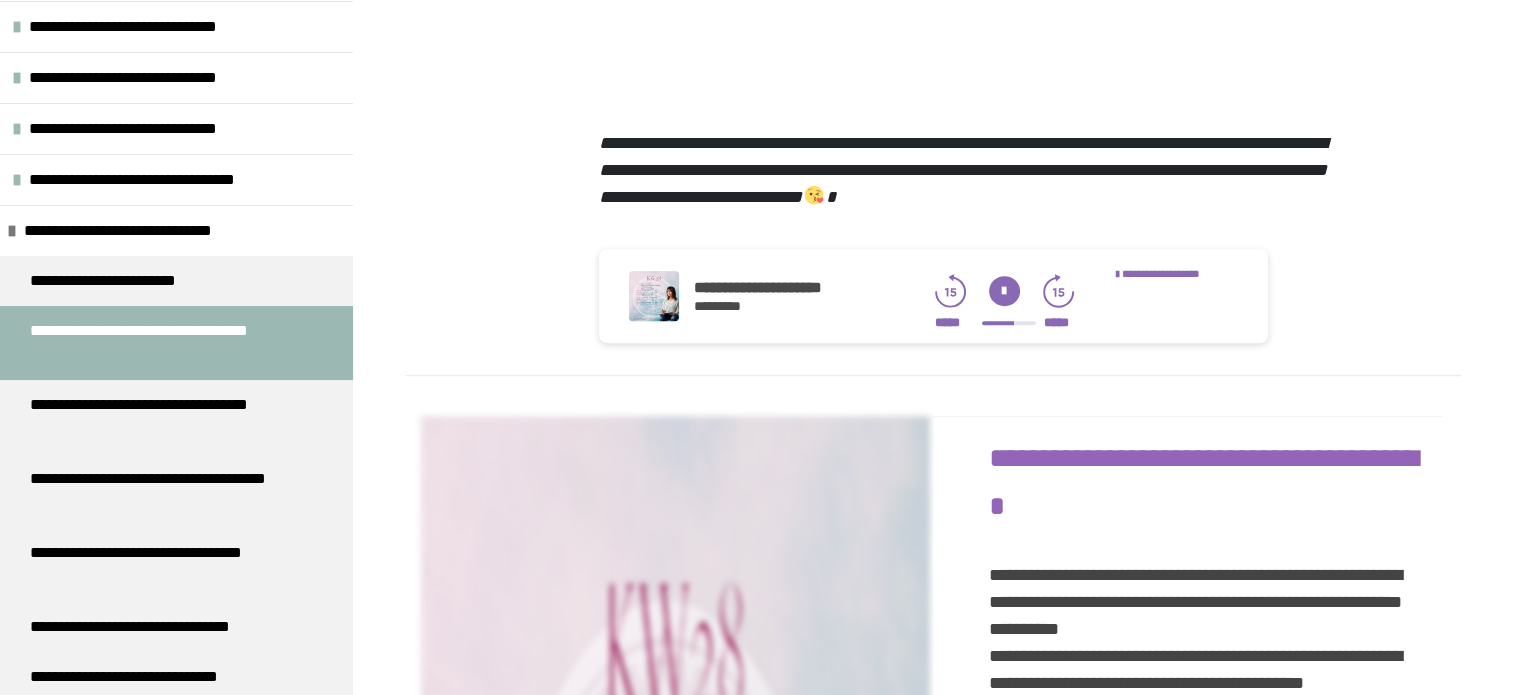 click 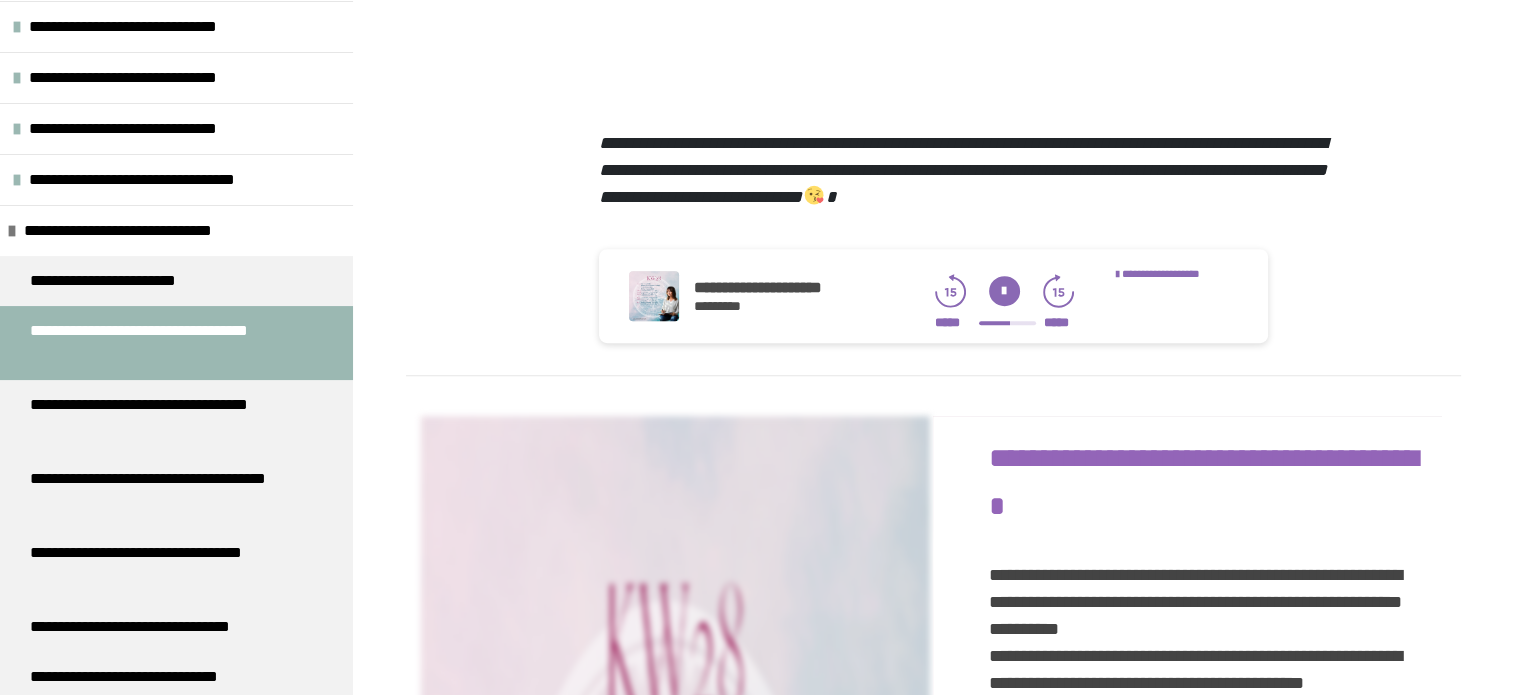 click 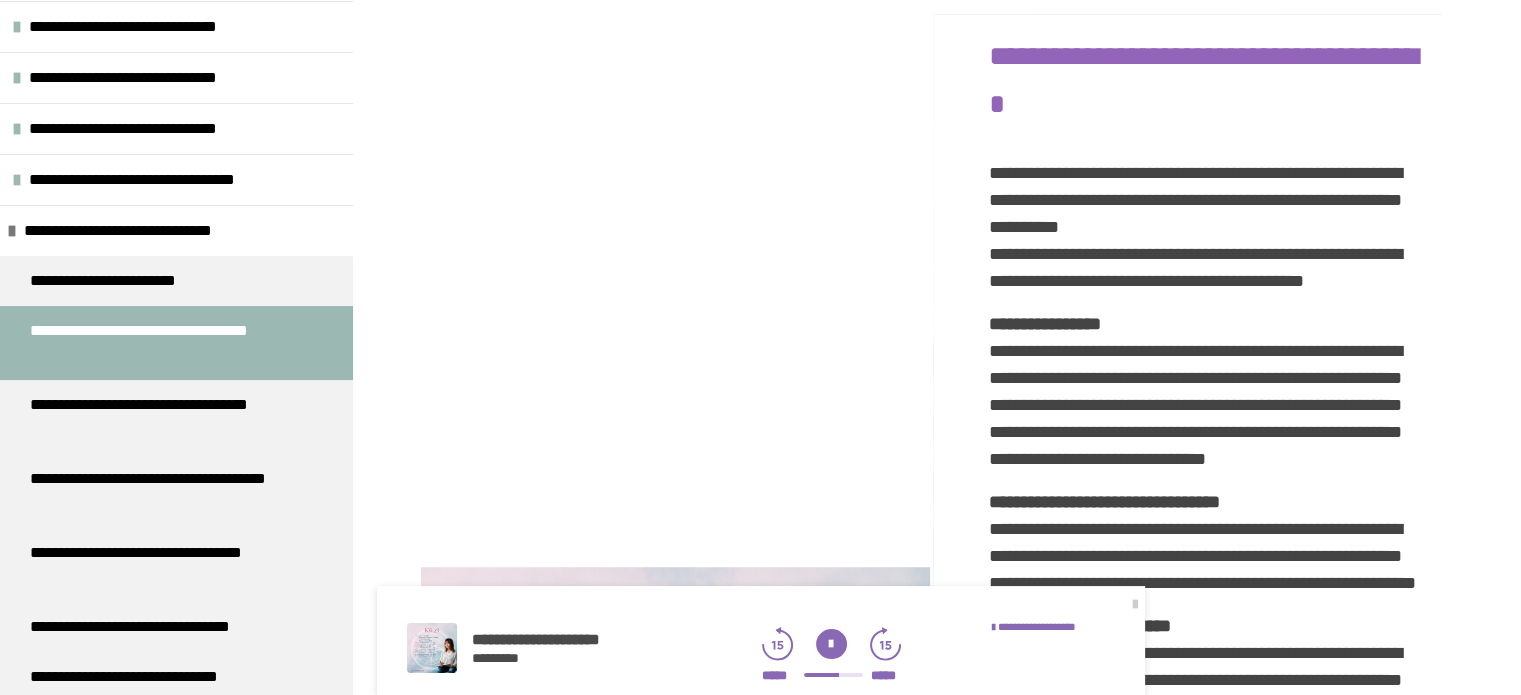 scroll, scrollTop: 1460, scrollLeft: 0, axis: vertical 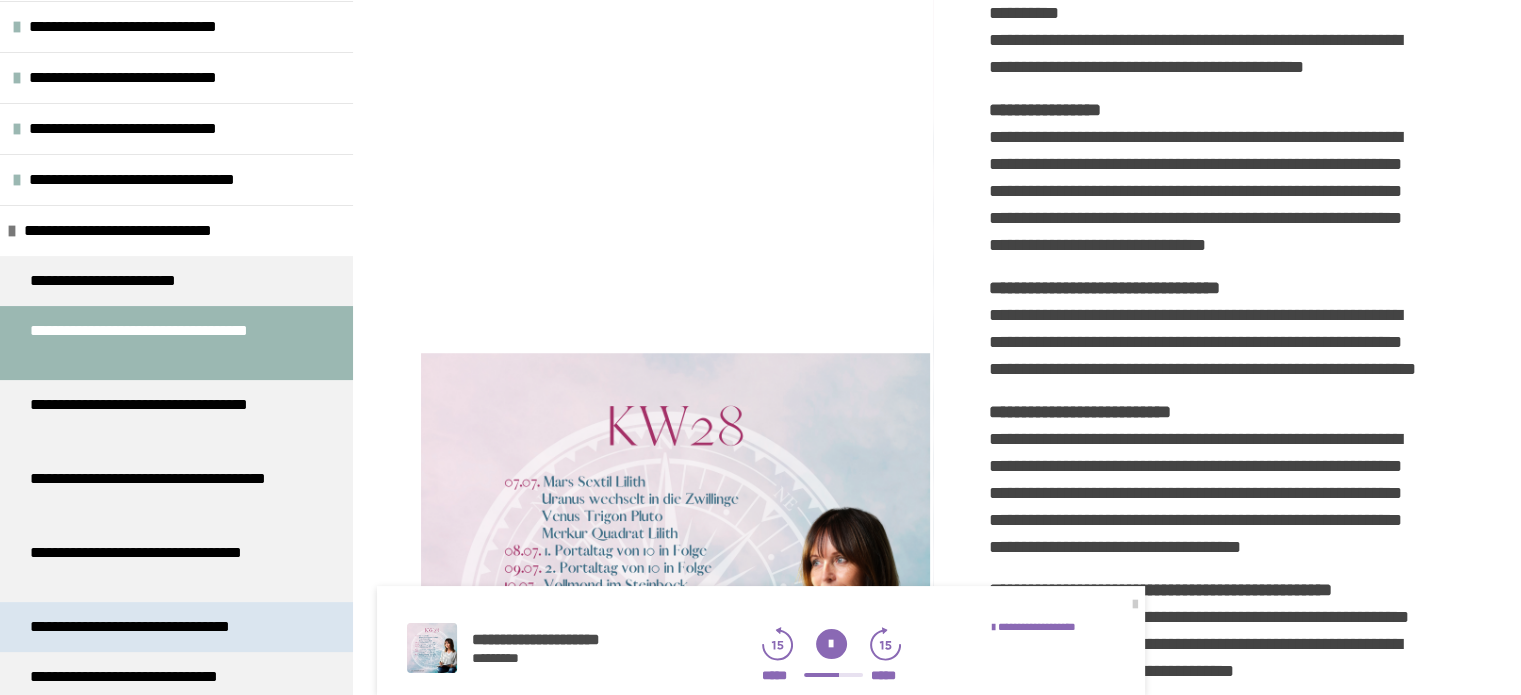 click on "**********" at bounding box center (176, 627) 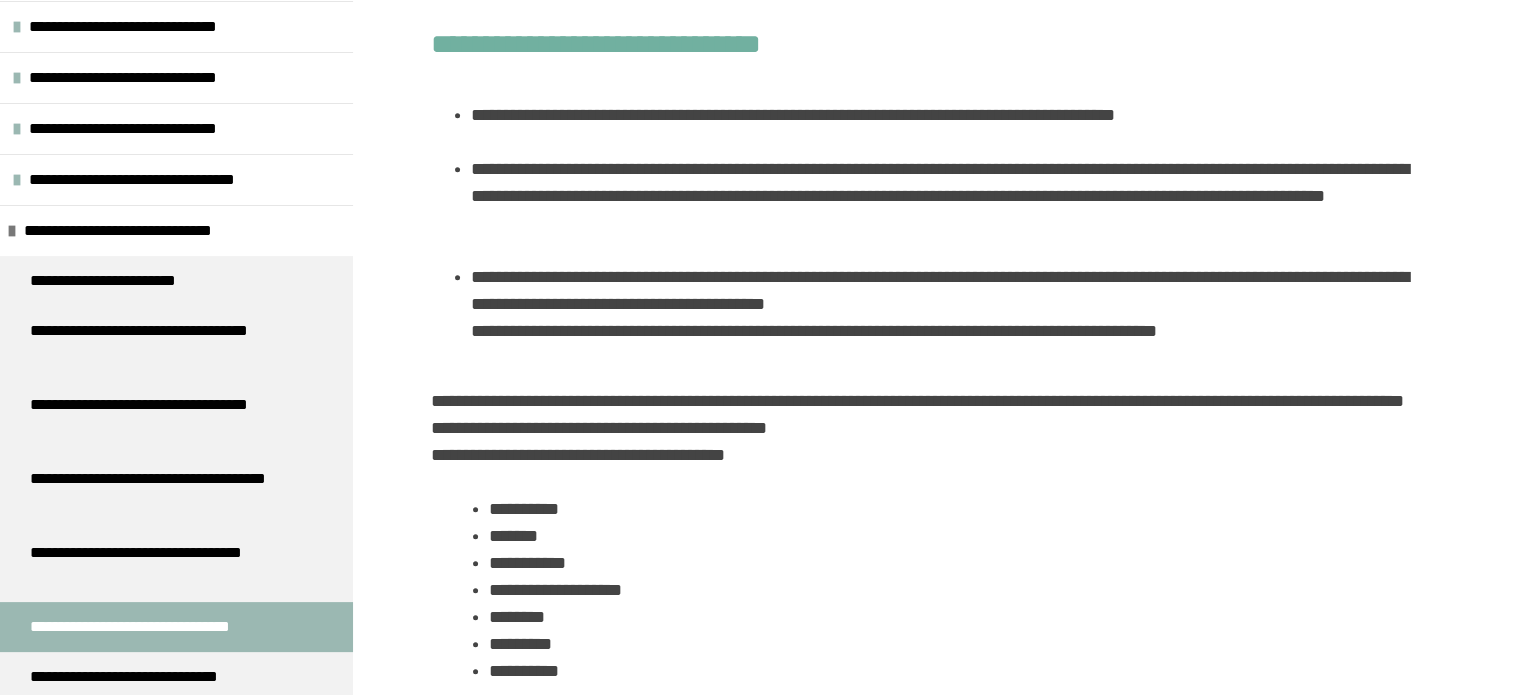 scroll, scrollTop: 1760, scrollLeft: 0, axis: vertical 